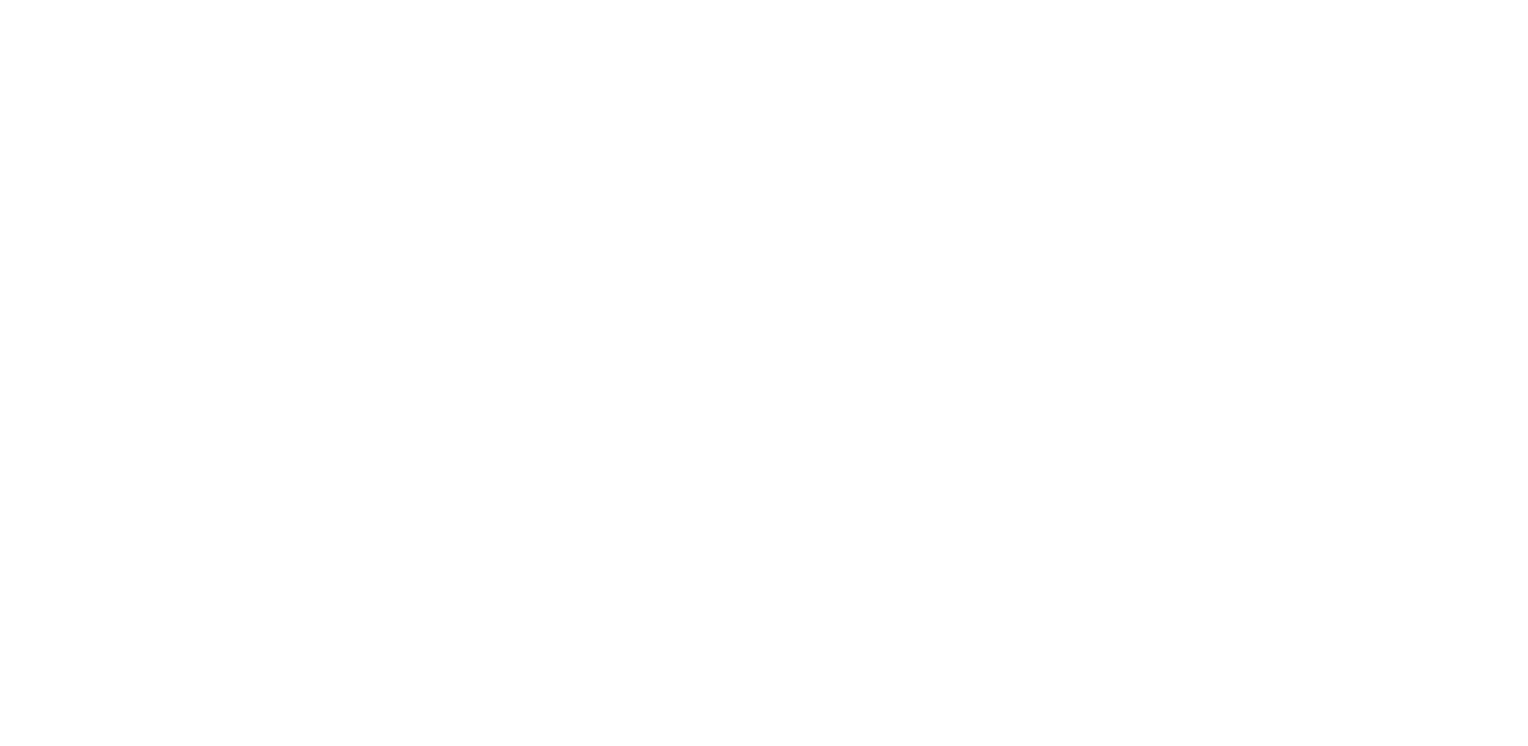 scroll, scrollTop: 0, scrollLeft: 0, axis: both 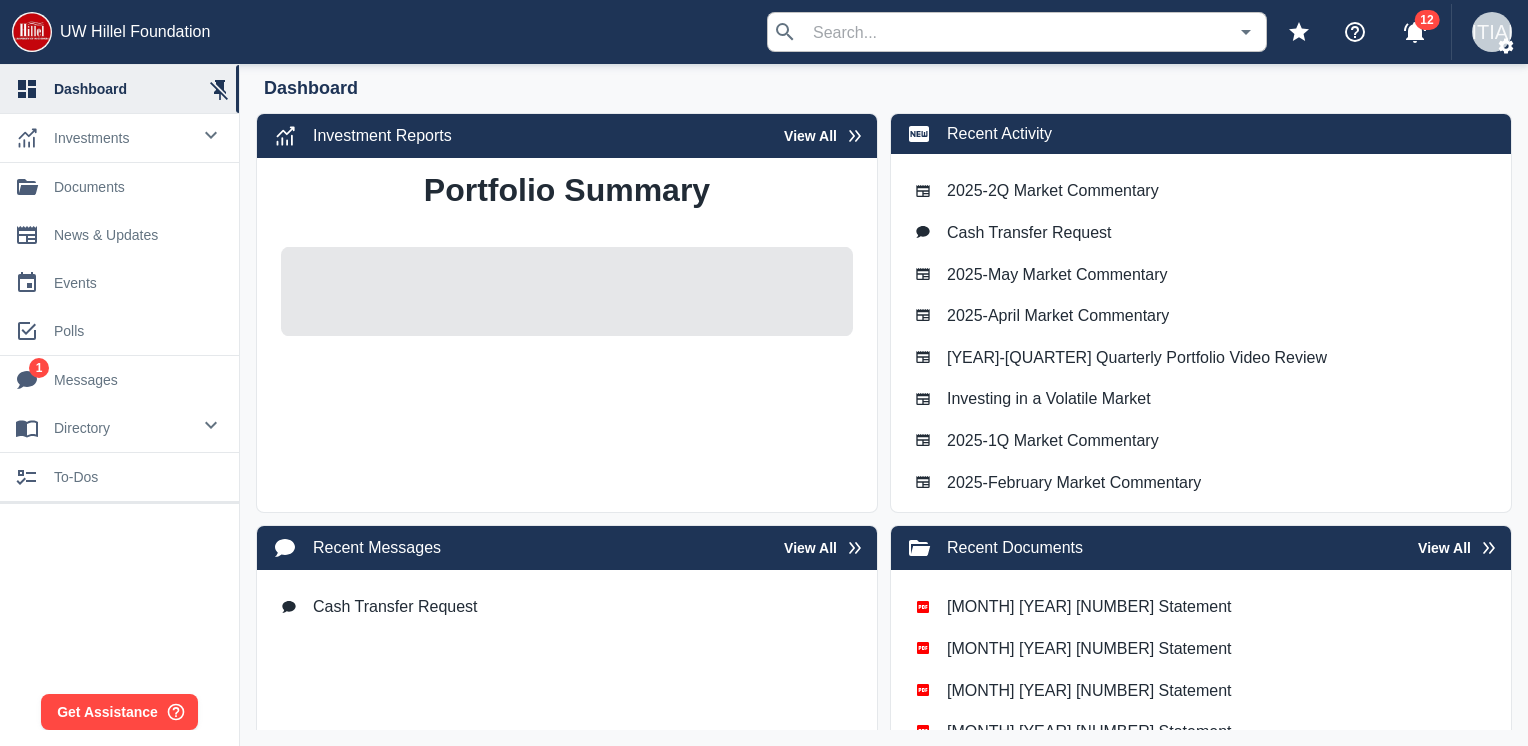 click on "documents" at bounding box center [138, 187] 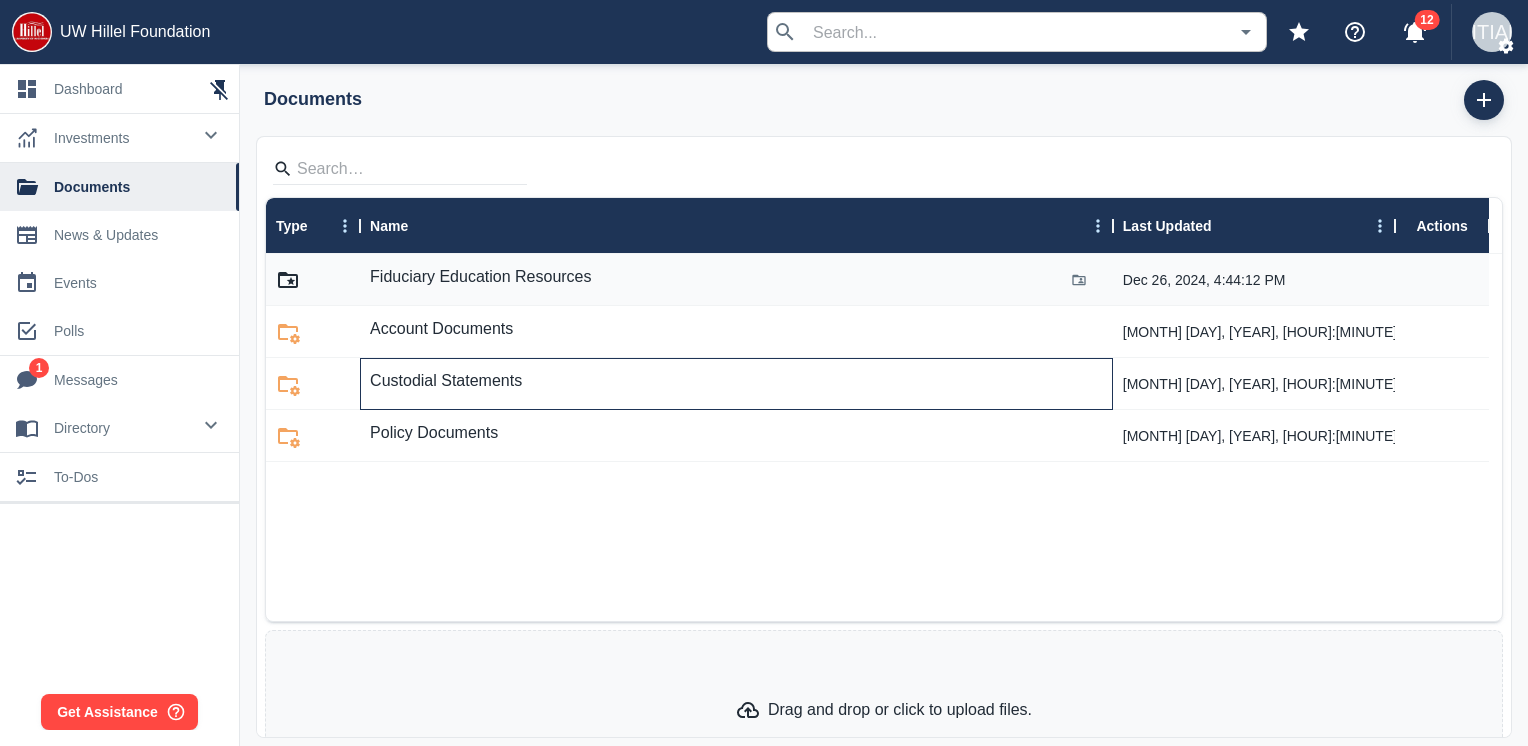 click on "Custodial Statements" at bounding box center (446, 381) 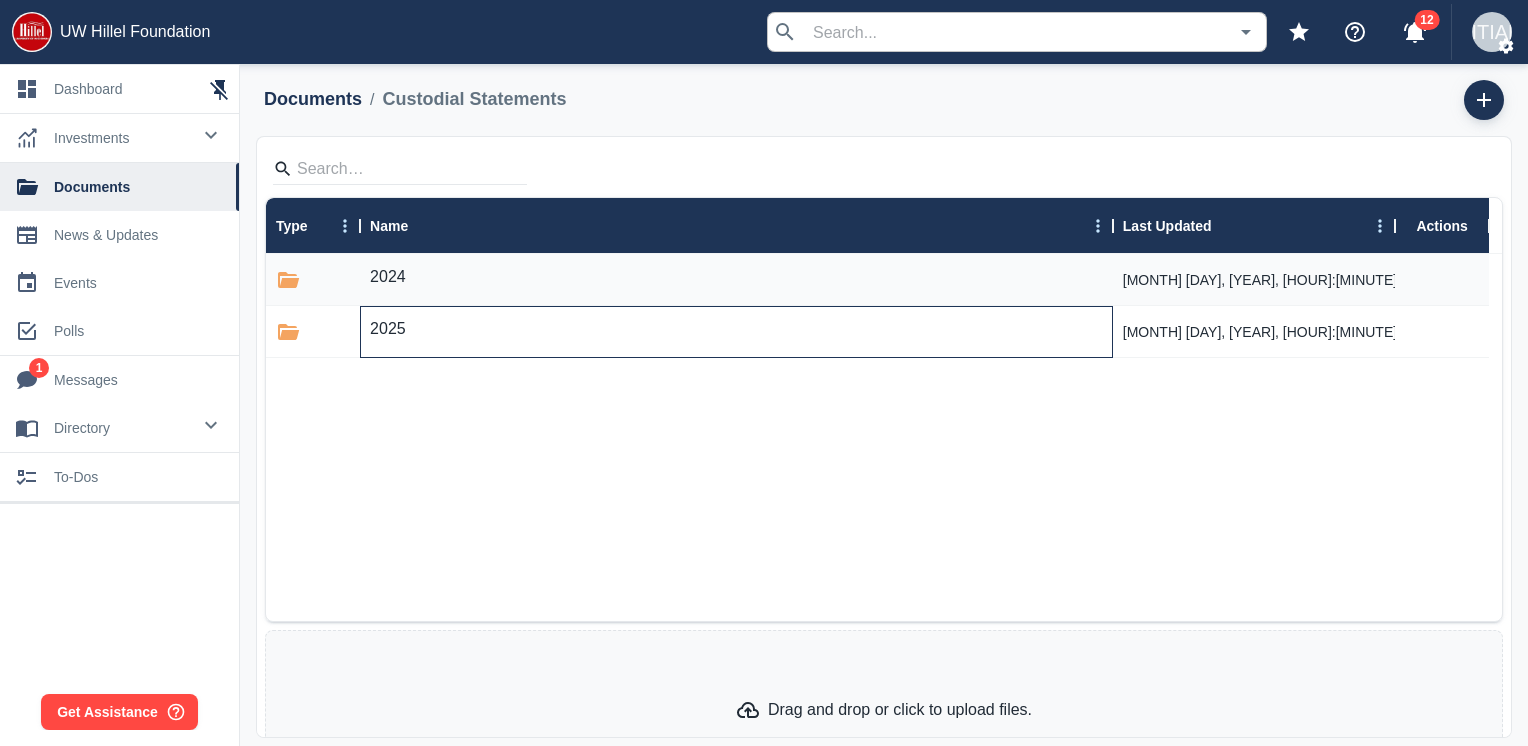 click on "2025" at bounding box center (388, 329) 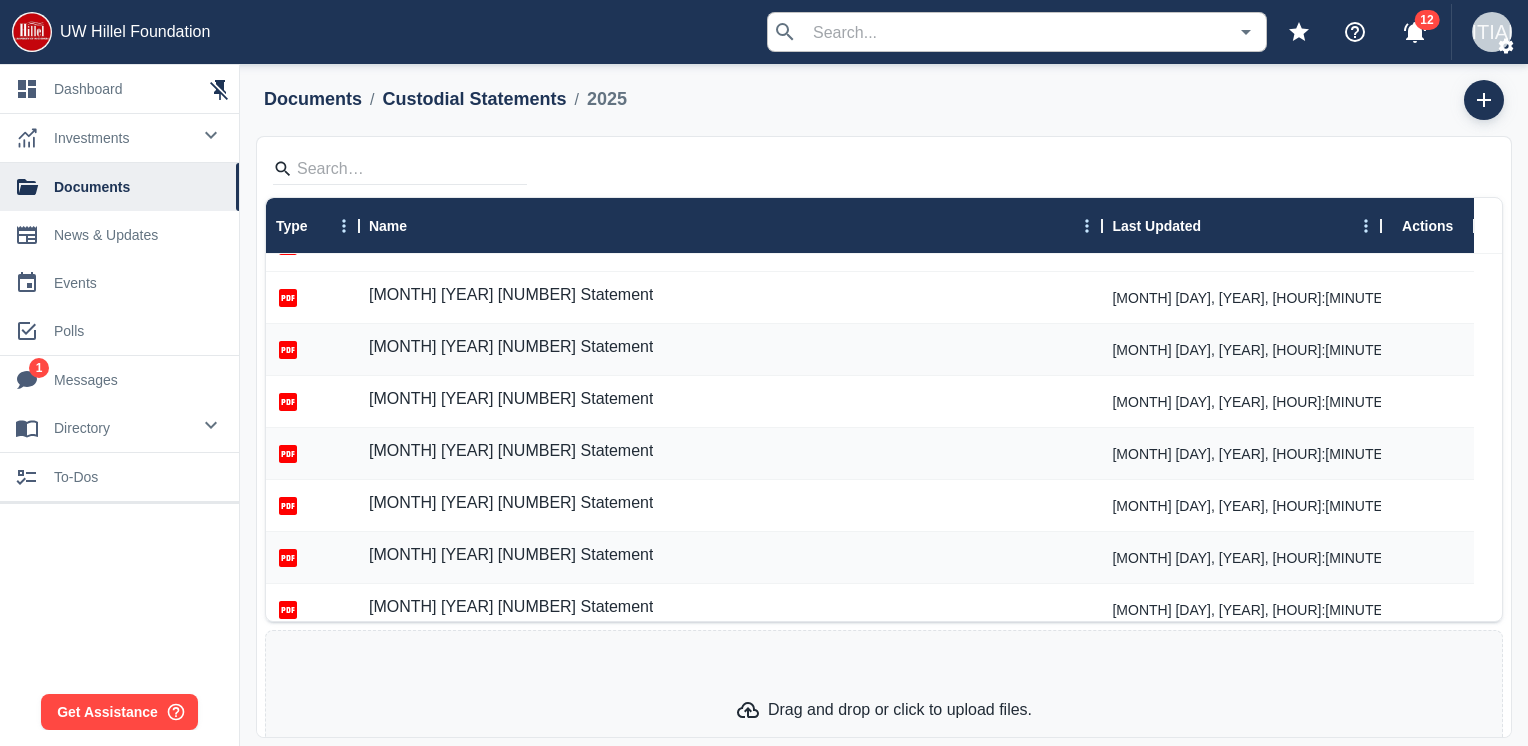 scroll, scrollTop: 600, scrollLeft: 0, axis: vertical 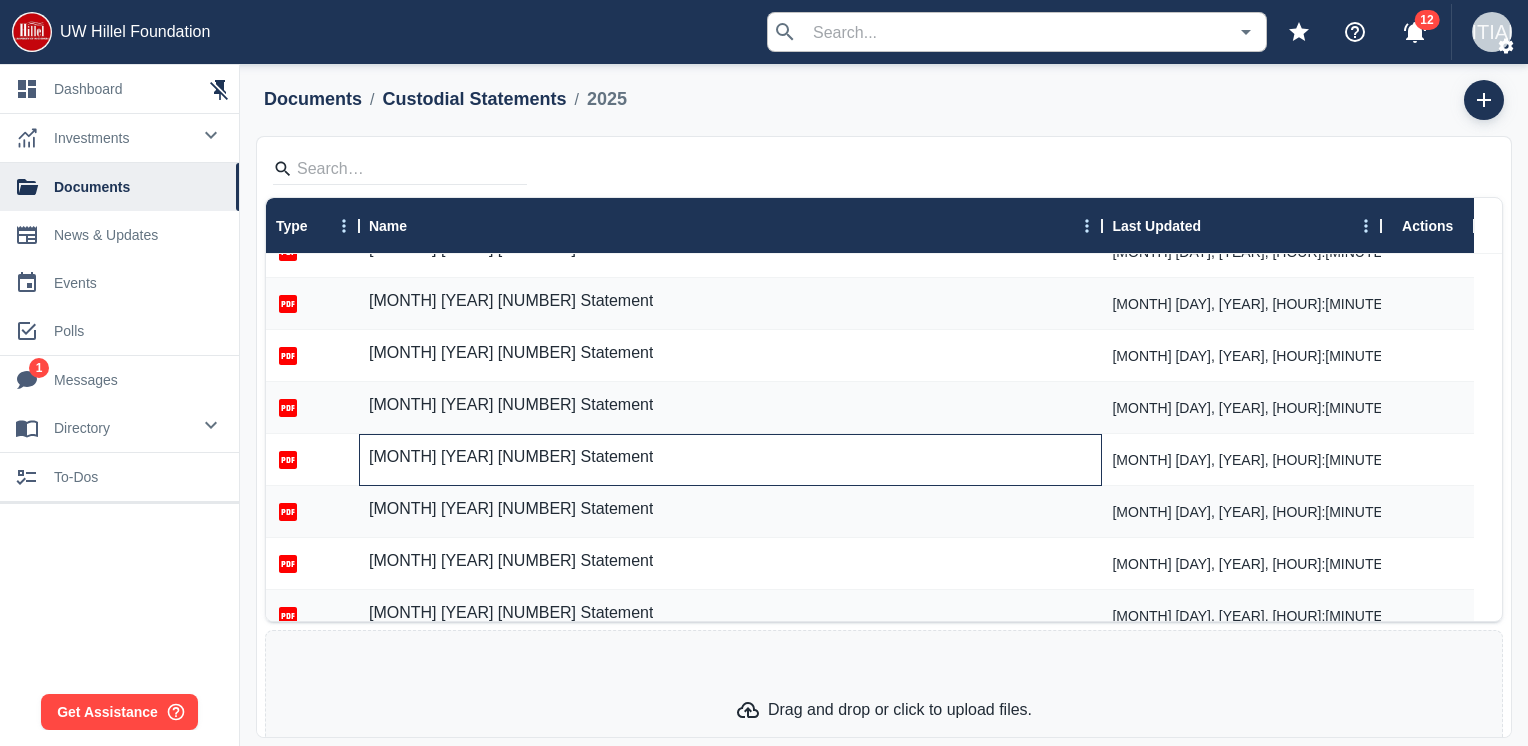 click on "[MONTH] [YEAR] [NUMBER] Statement" at bounding box center (511, 457) 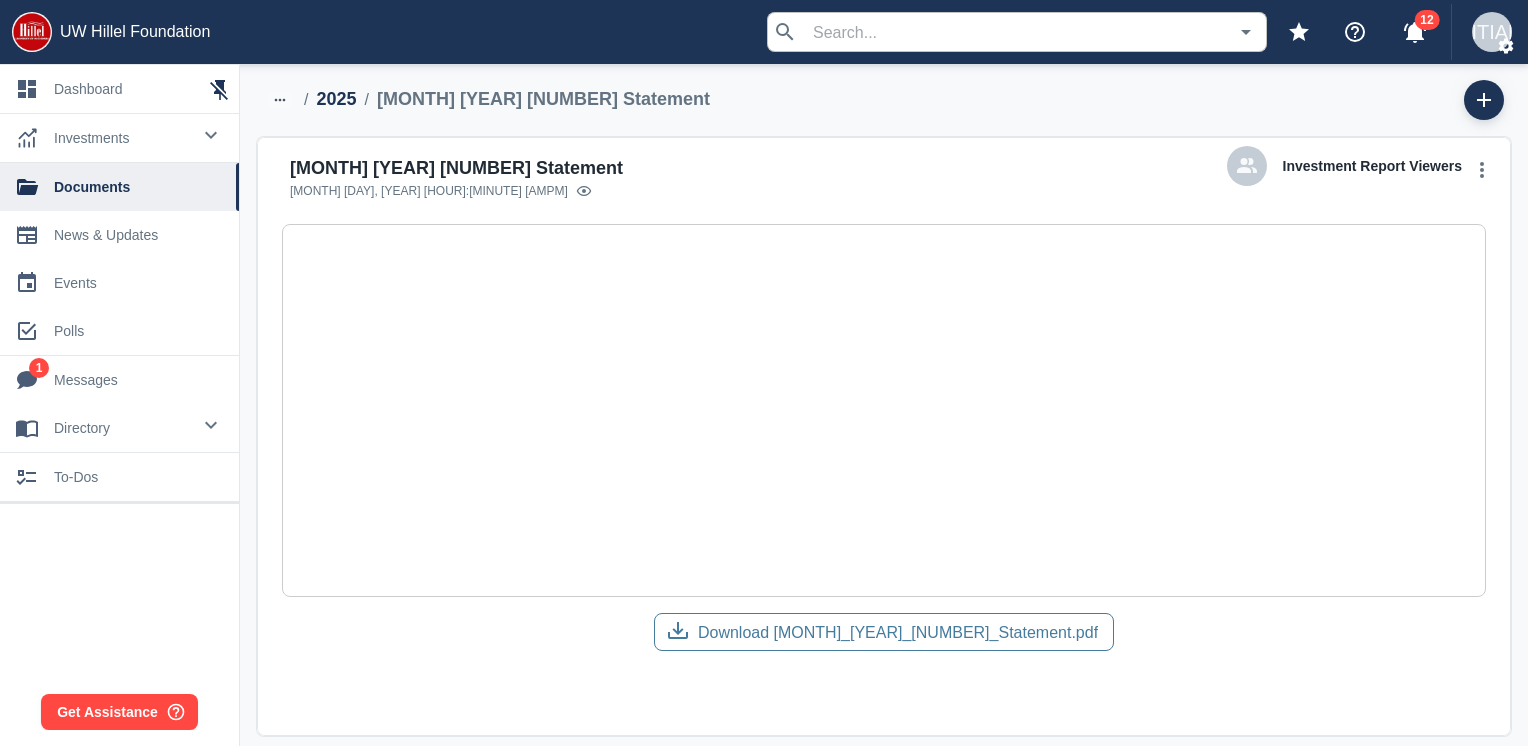 click on "Download [MONTH]_[YEAR]_[NUMBER]_Statement.pdf" at bounding box center (898, 632) 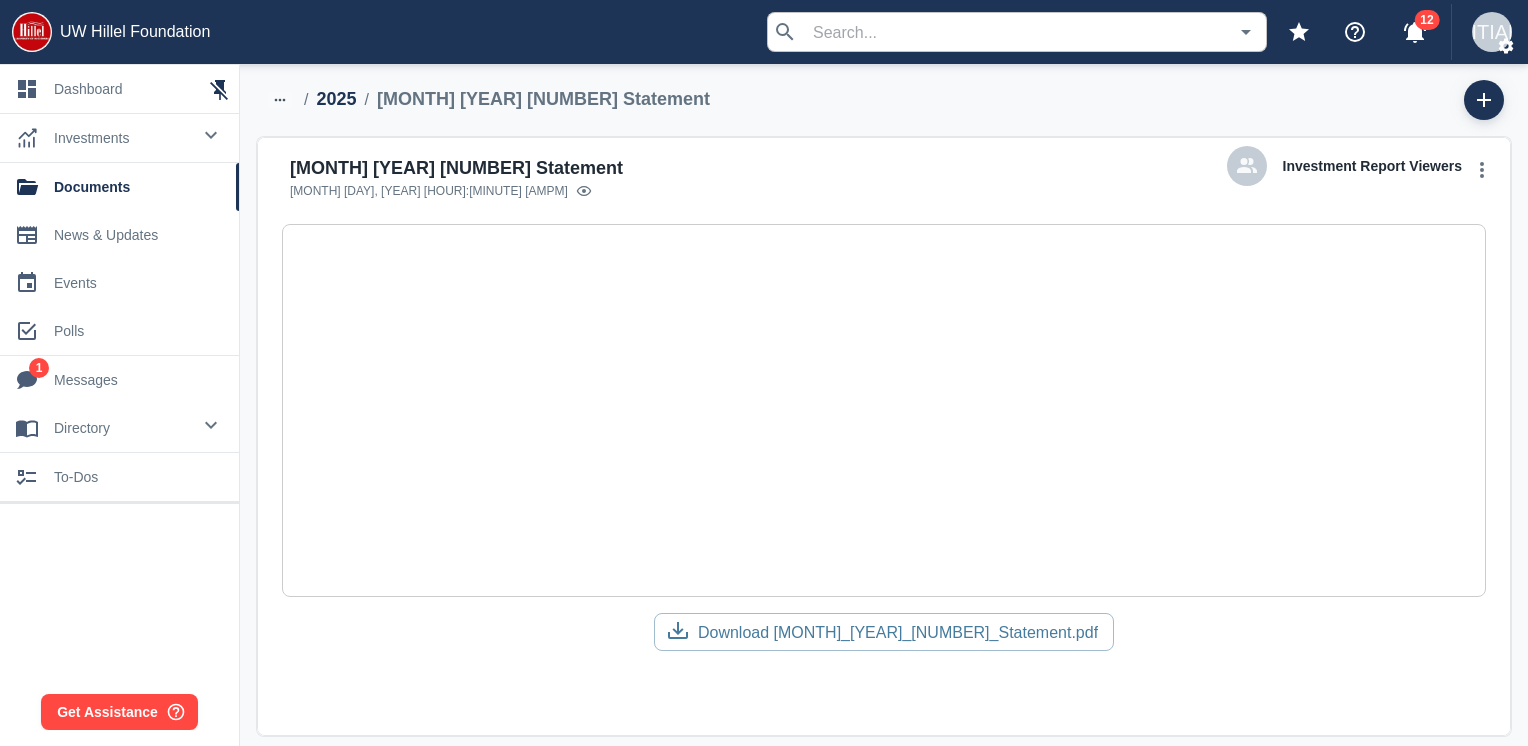 click on "documents" at bounding box center (138, 187) 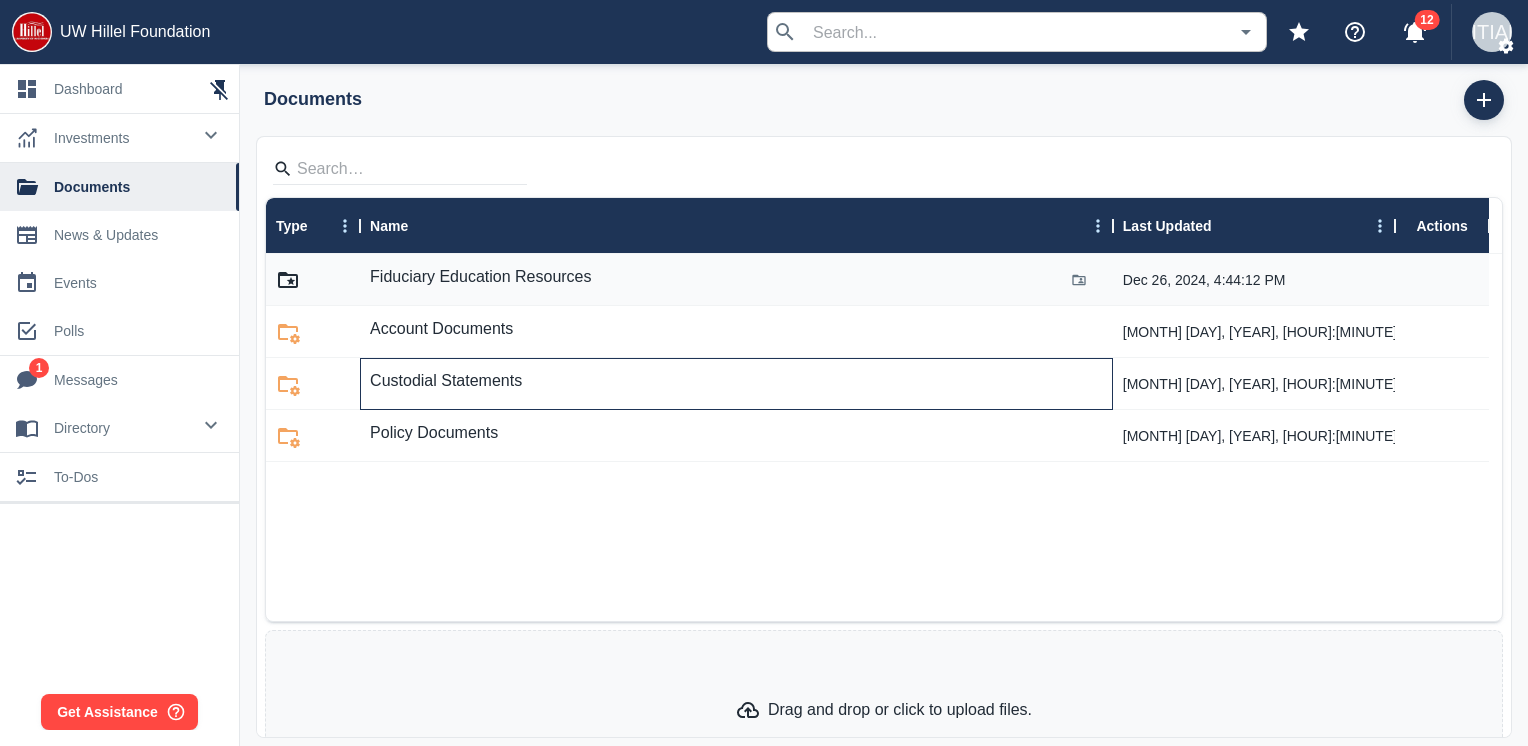 click on "Custodial Statements" at bounding box center [480, 277] 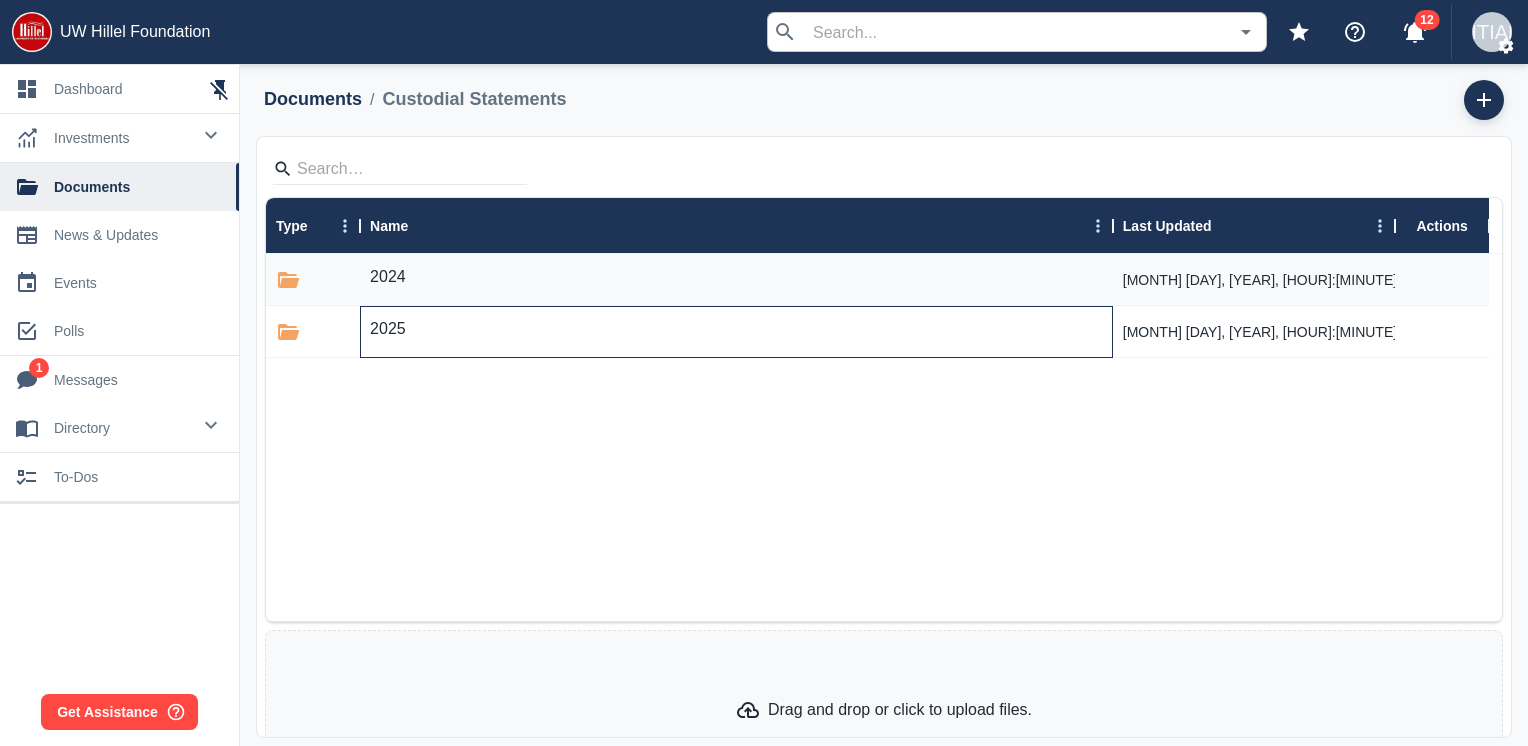 click on "2025" at bounding box center (388, 329) 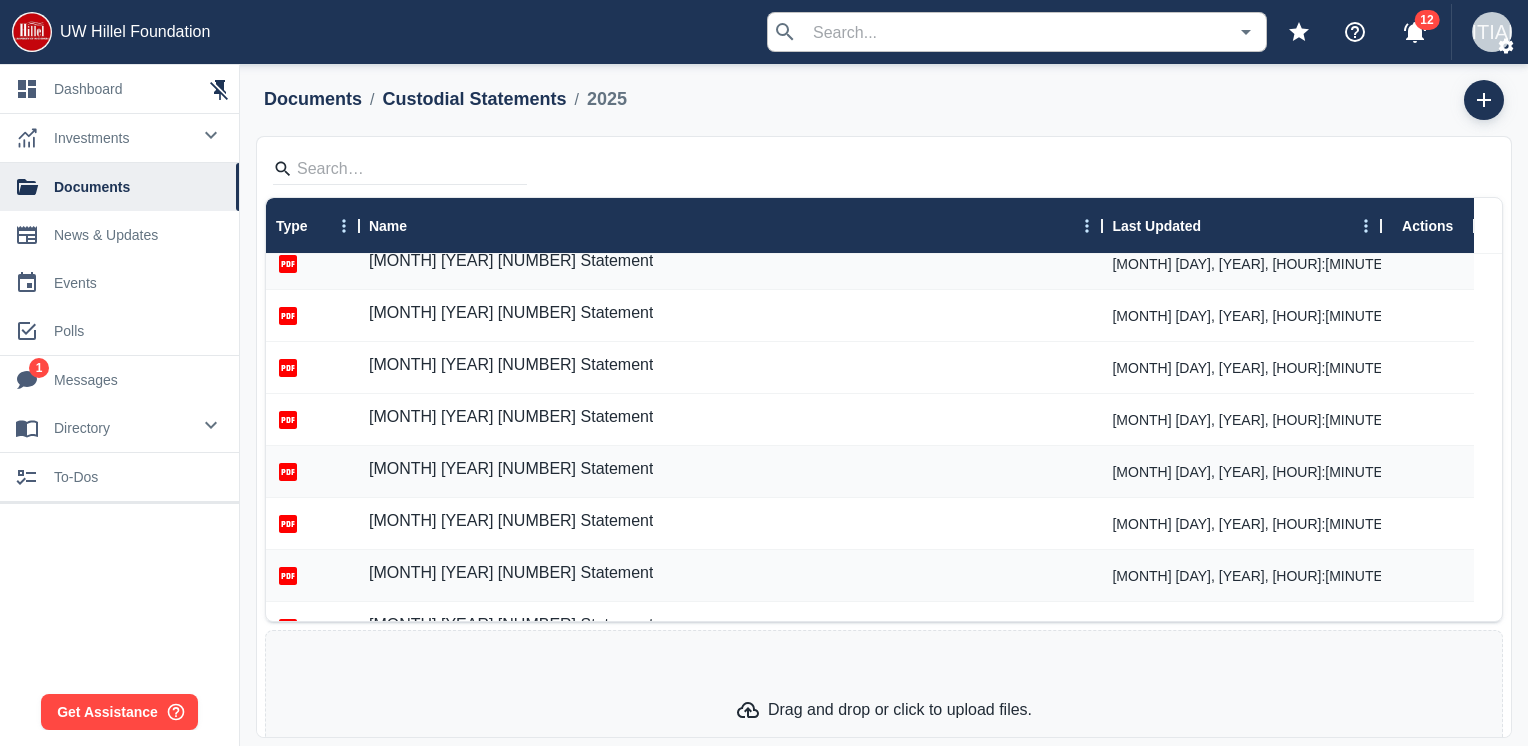 scroll, scrollTop: 600, scrollLeft: 0, axis: vertical 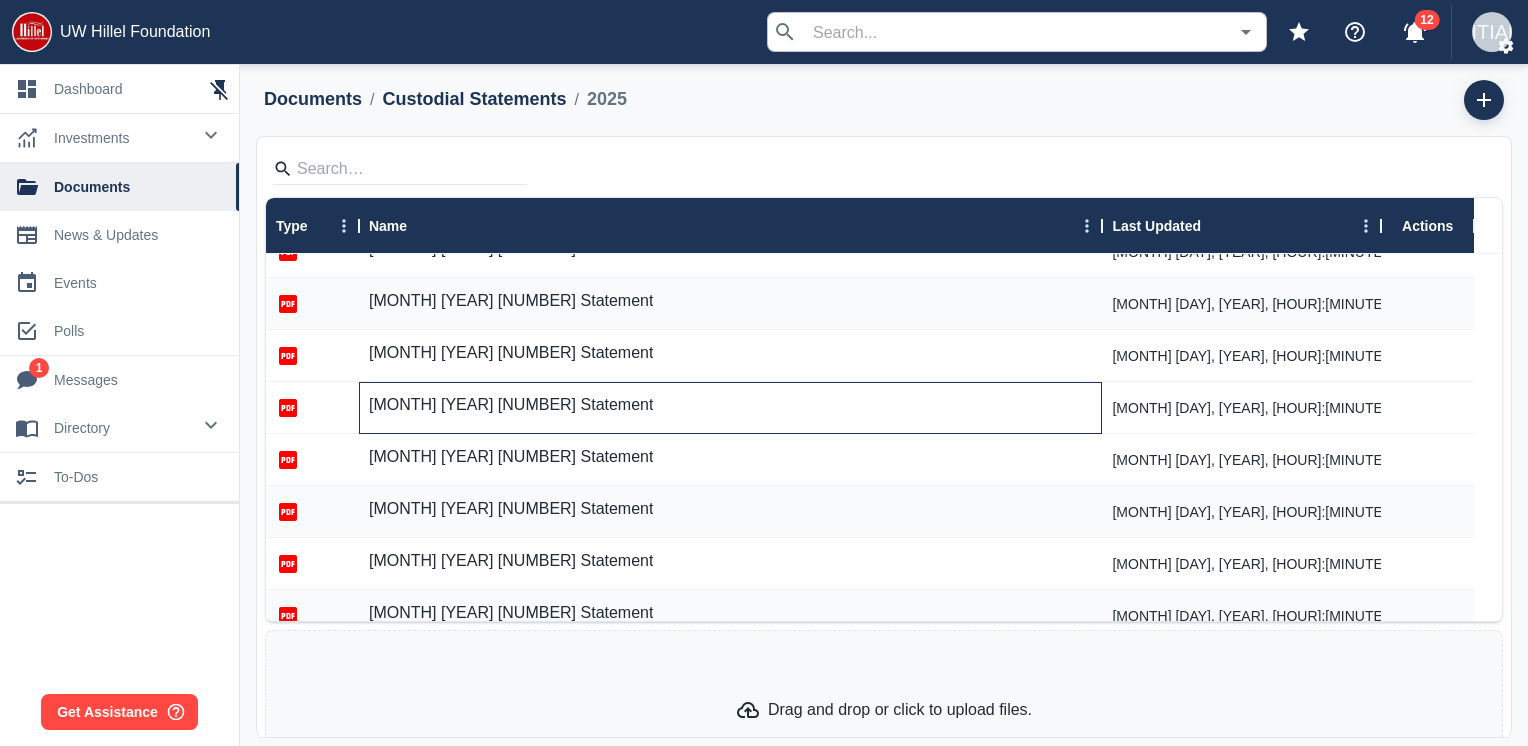 click on "[MONTH] [YEAR] [NUMBER] Statement" at bounding box center (511, 405) 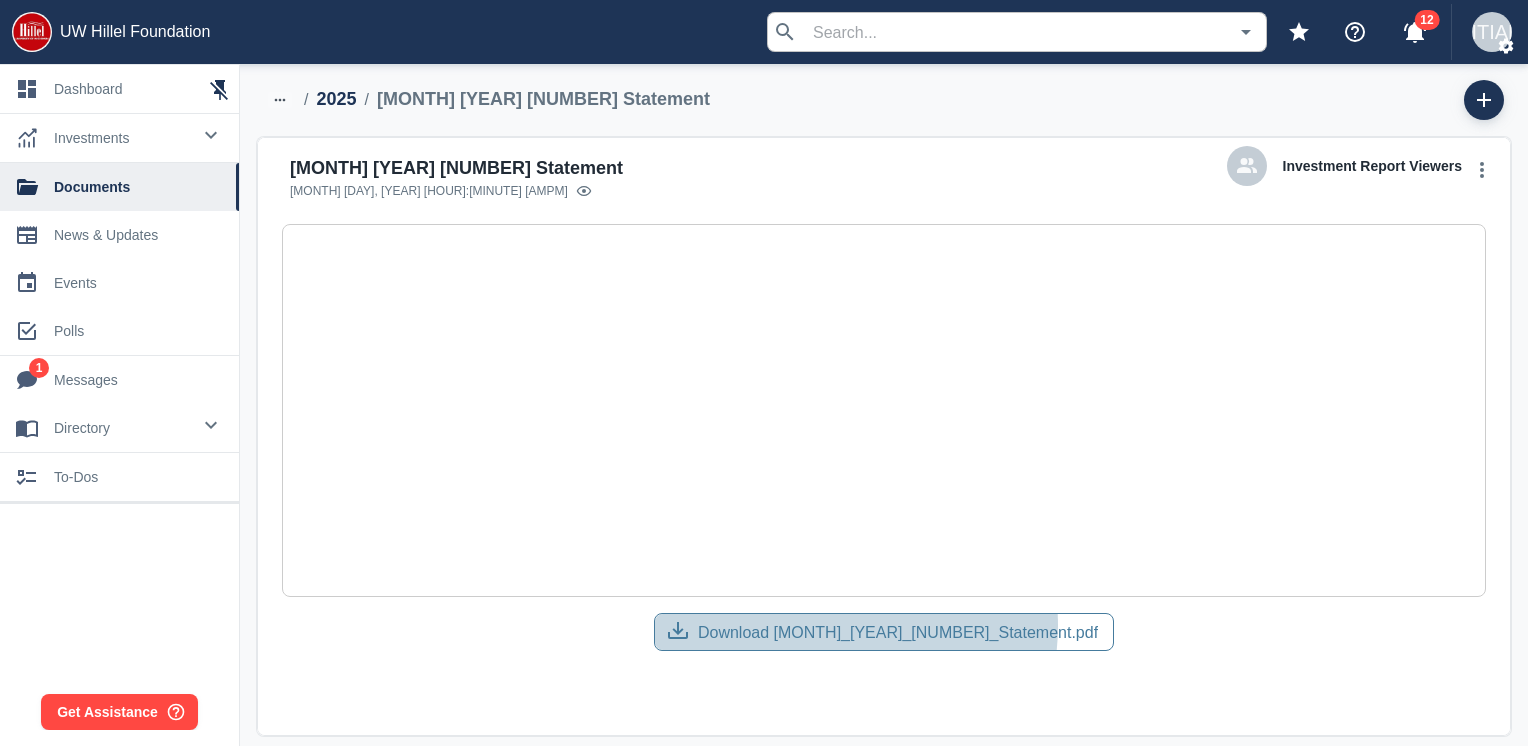 click on "Download [MONTH]_[YEAR]_[NUMBER]_Statement.pdf" at bounding box center [898, 632] 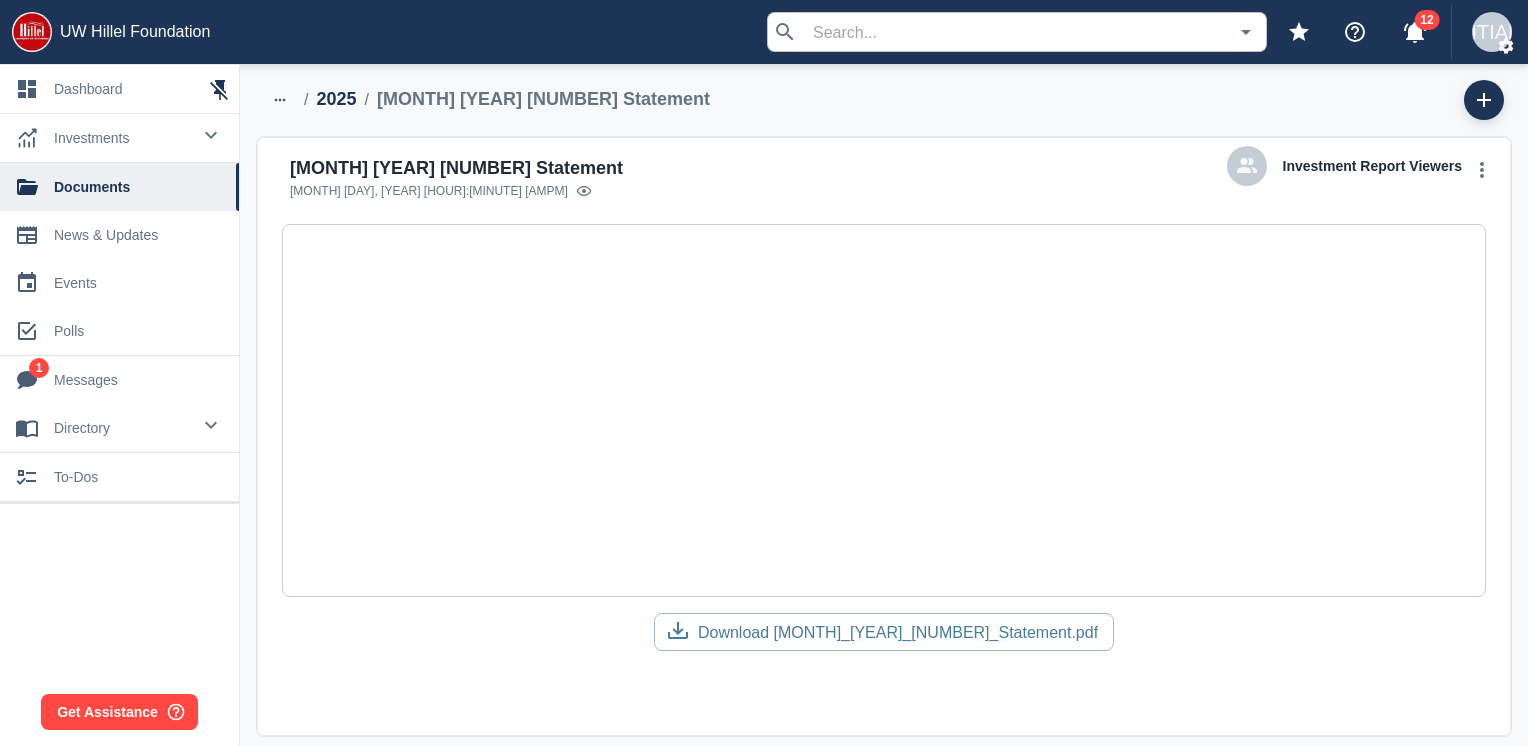 click on "2025" at bounding box center [336, 99] 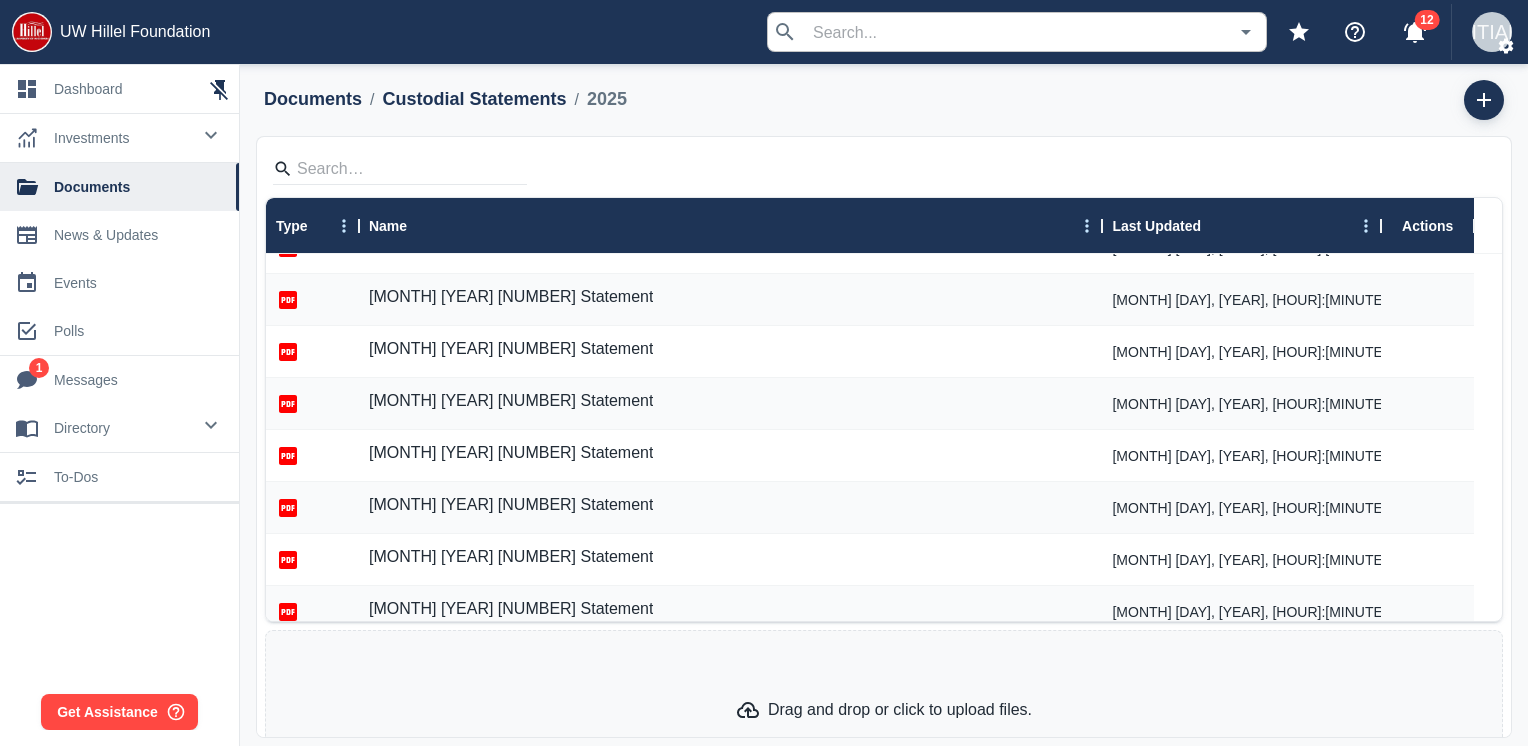 scroll, scrollTop: 600, scrollLeft: 0, axis: vertical 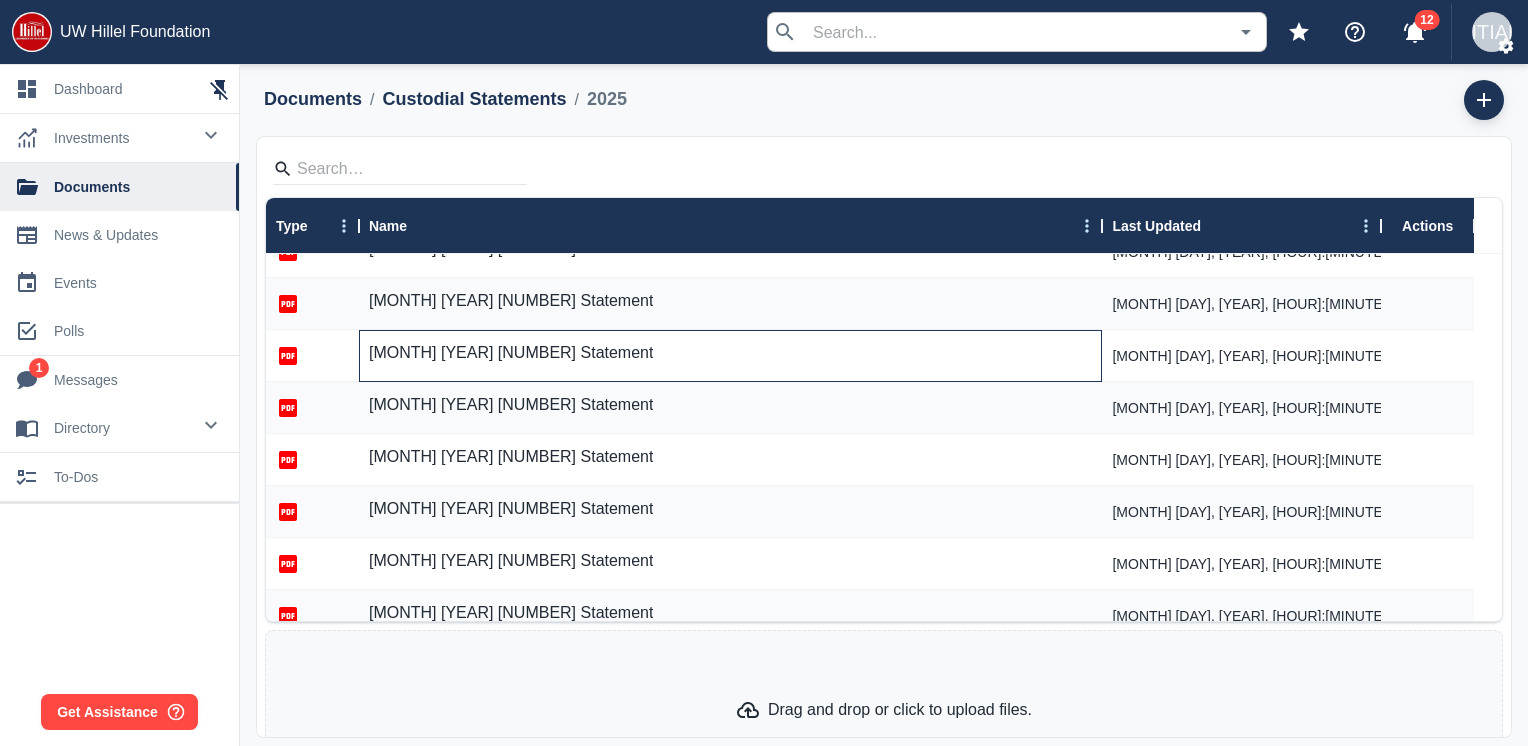 click on "[MONTH] [YEAR] [NUMBER] Statement" at bounding box center (511, 353) 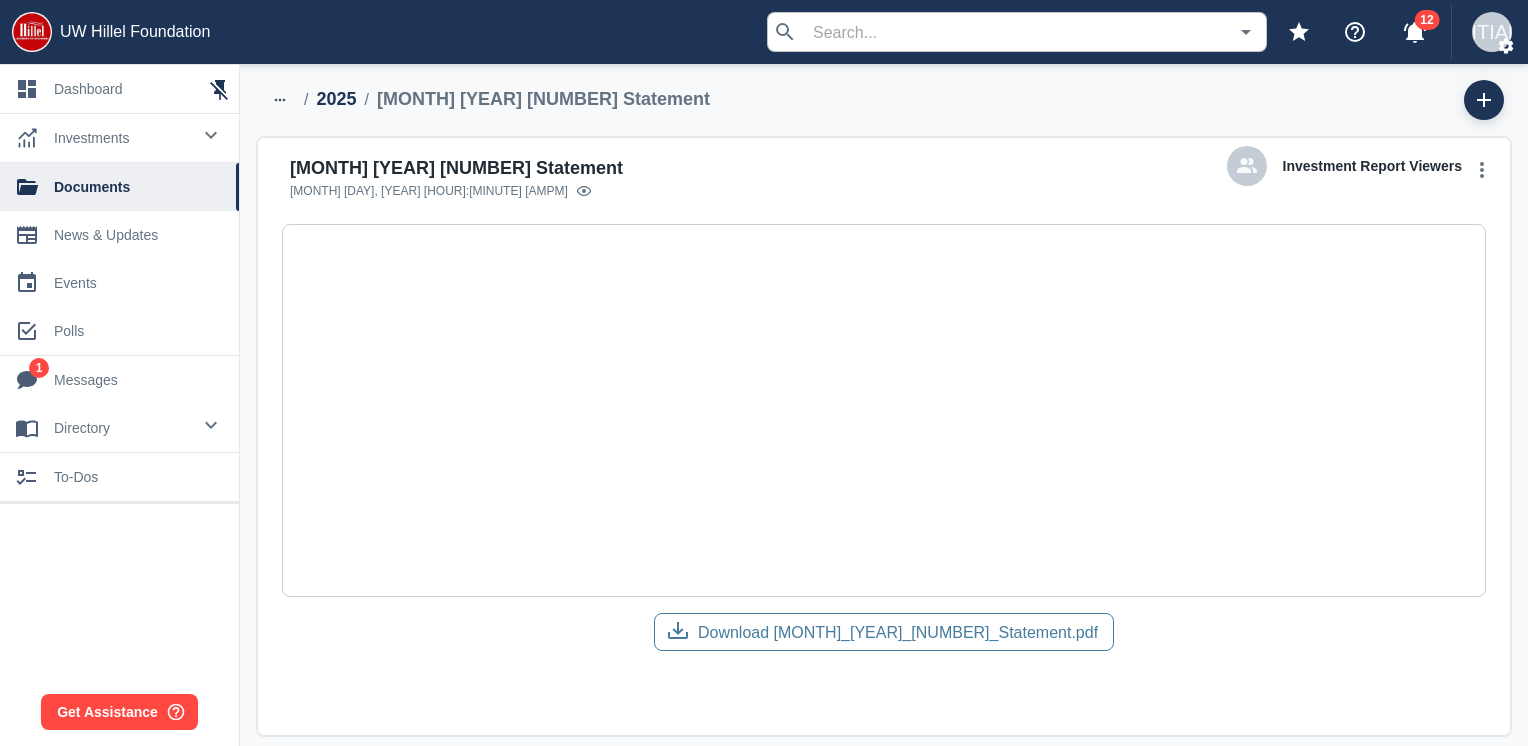 click on "Download [MONTH]_[YEAR]_[NUMBER]_Statement.pdf" at bounding box center [898, 632] 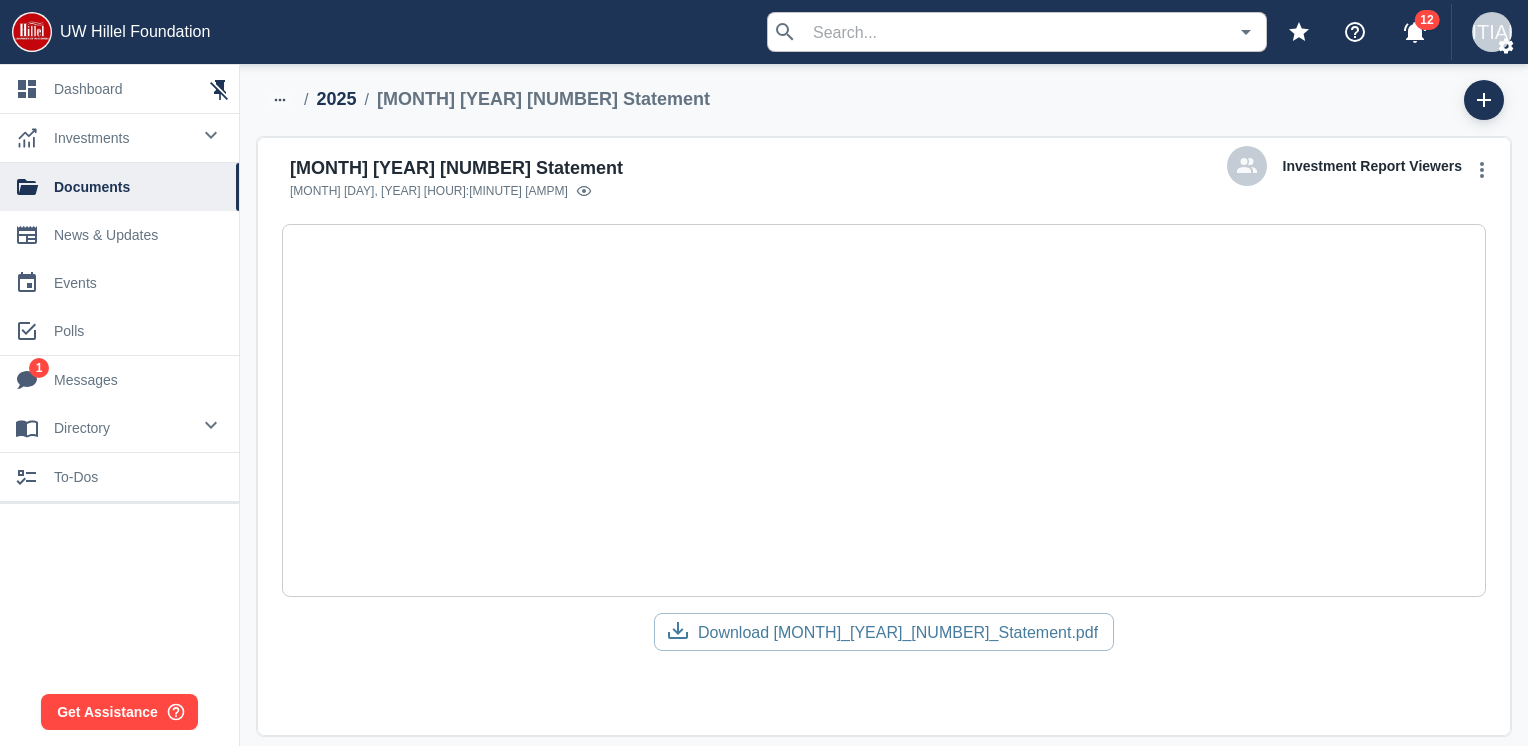 click on "2025" at bounding box center [336, 99] 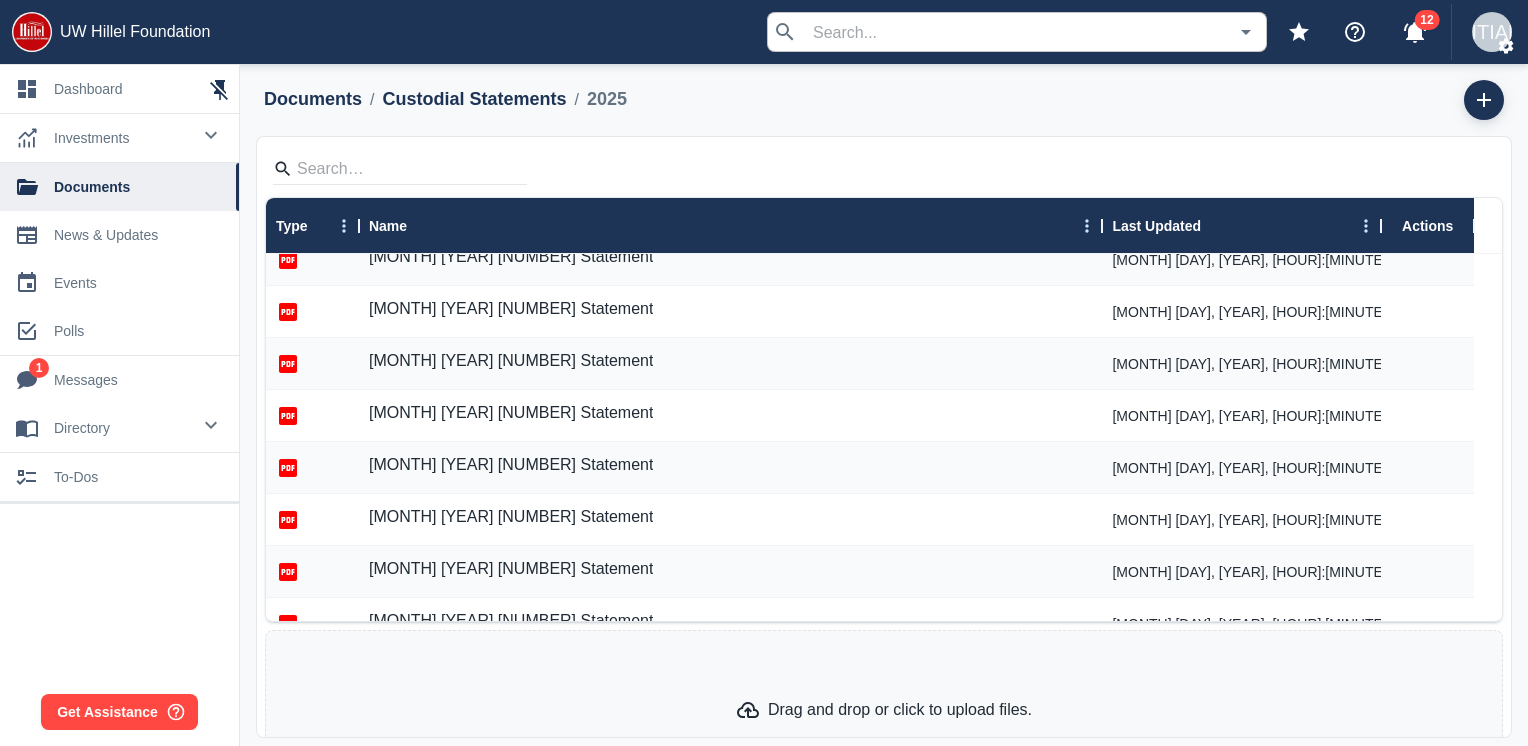 scroll, scrollTop: 500, scrollLeft: 0, axis: vertical 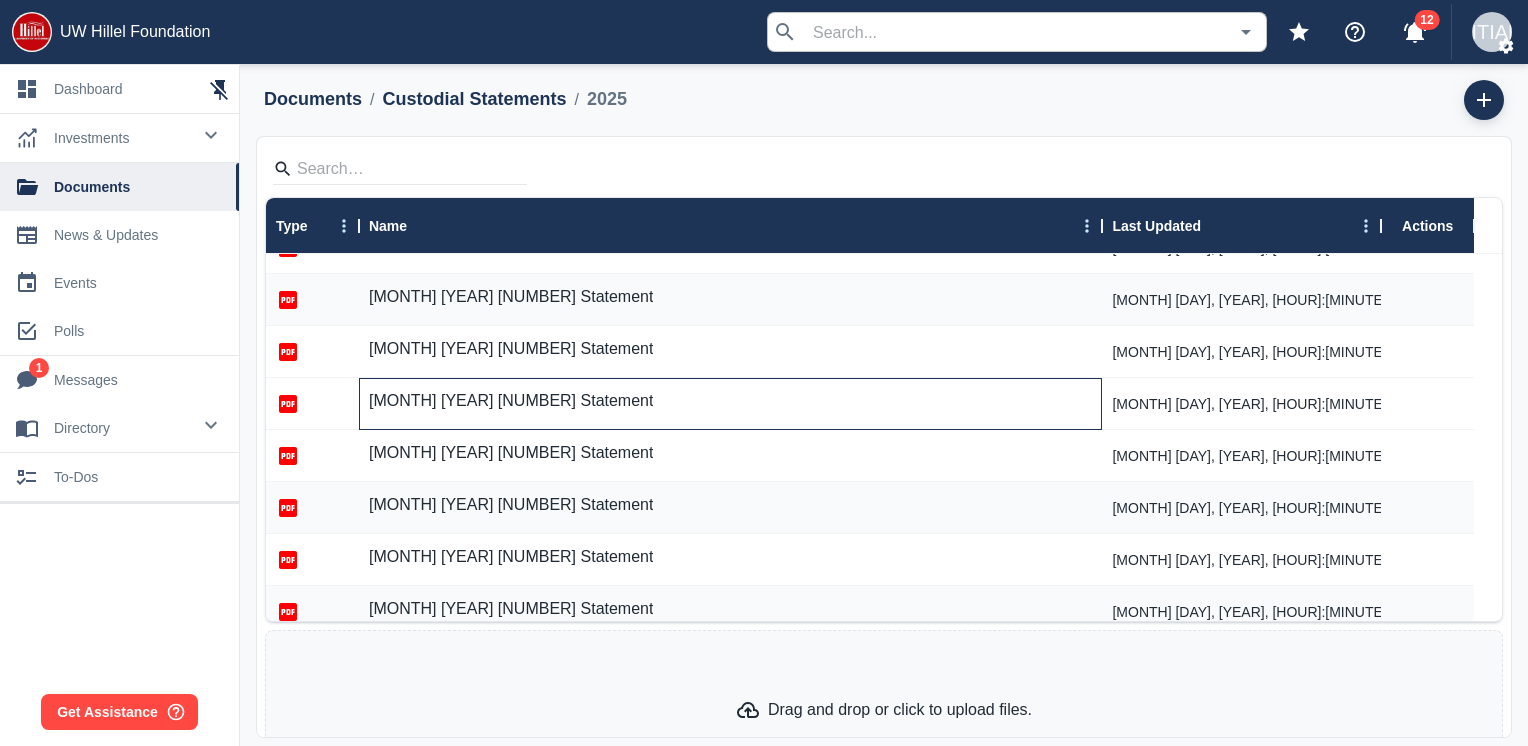 click on "[MONTH] [YEAR] [NUMBER] Statement" at bounding box center (511, 401) 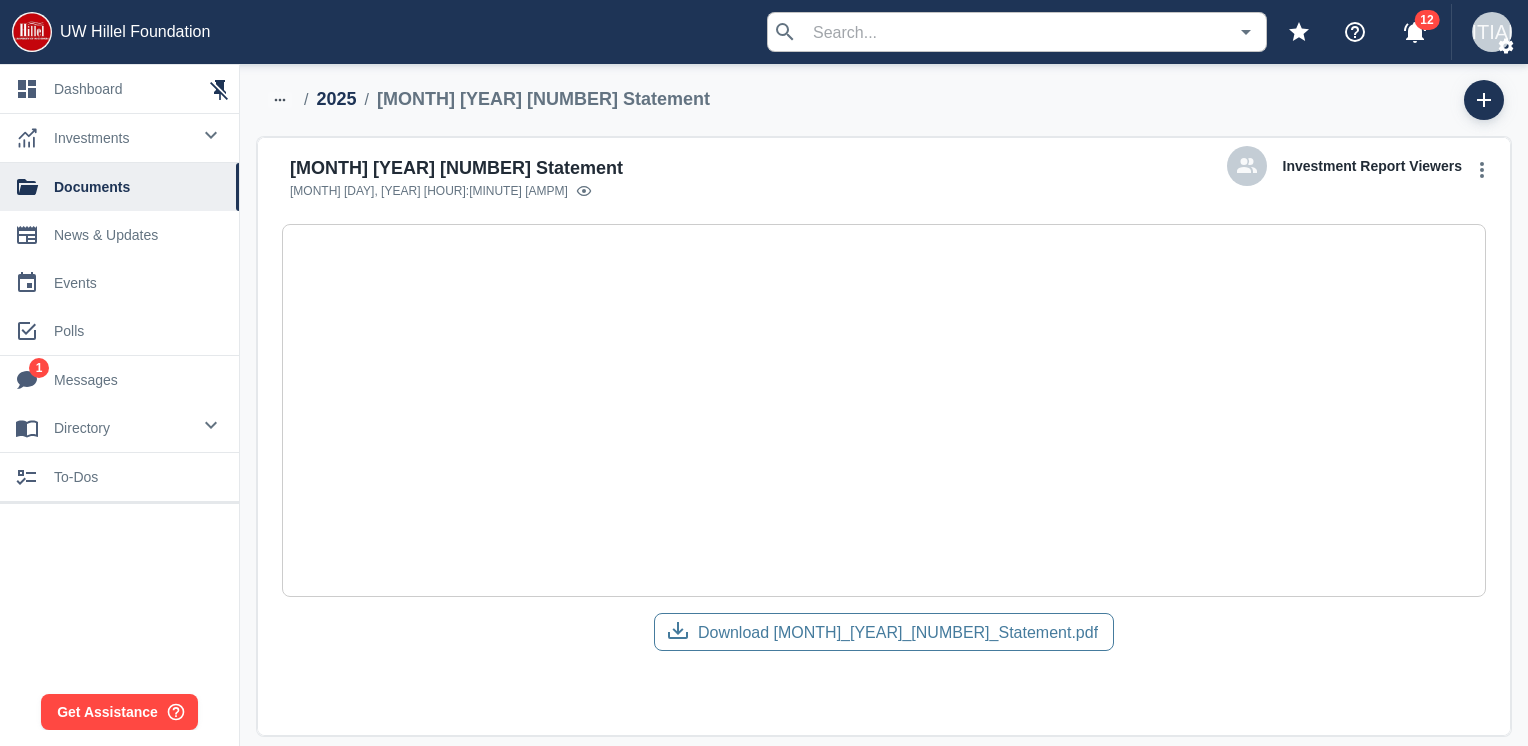 click on "Download [MONTH]_[YEAR]_[NUMBER]_Statement.pdf" at bounding box center (898, 632) 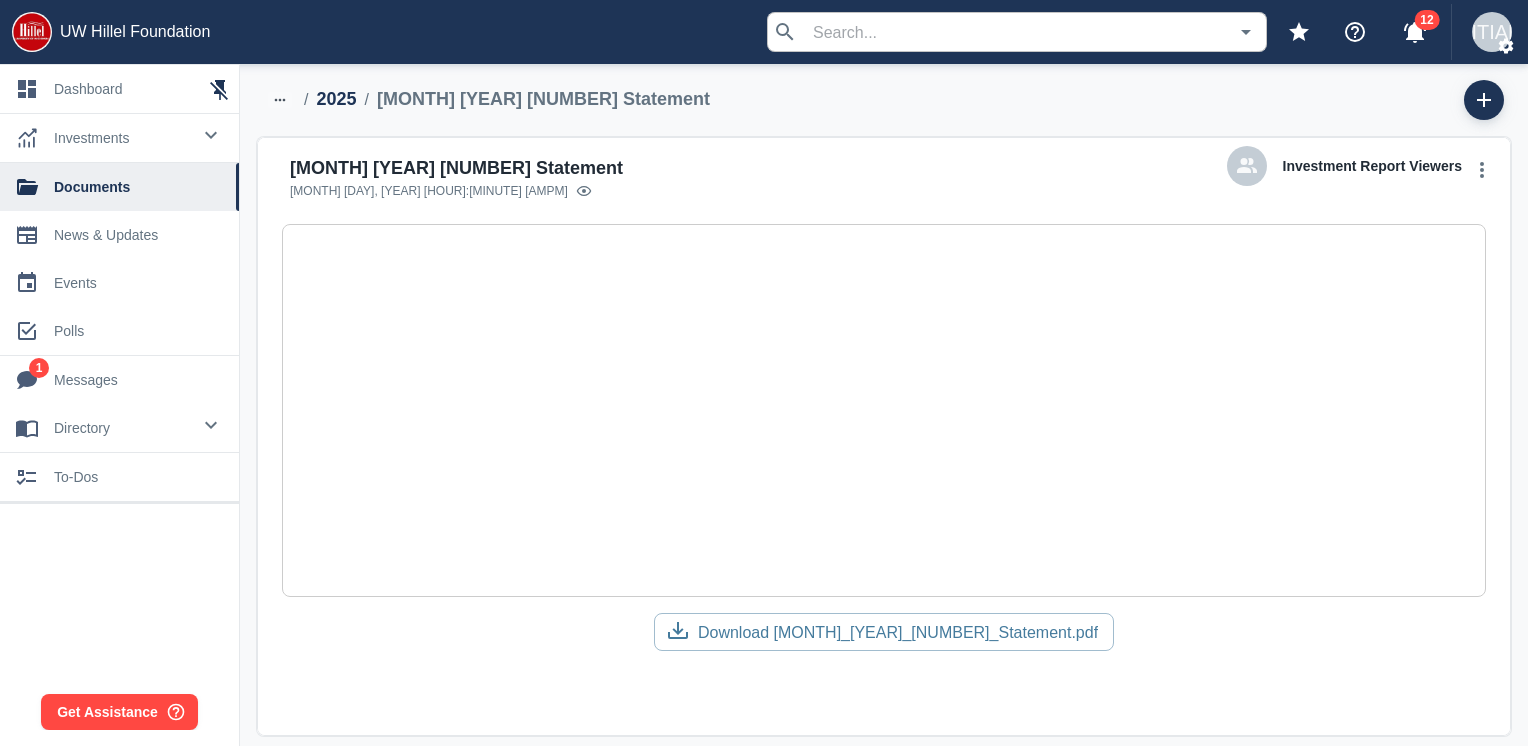 click on "2025" at bounding box center [336, 99] 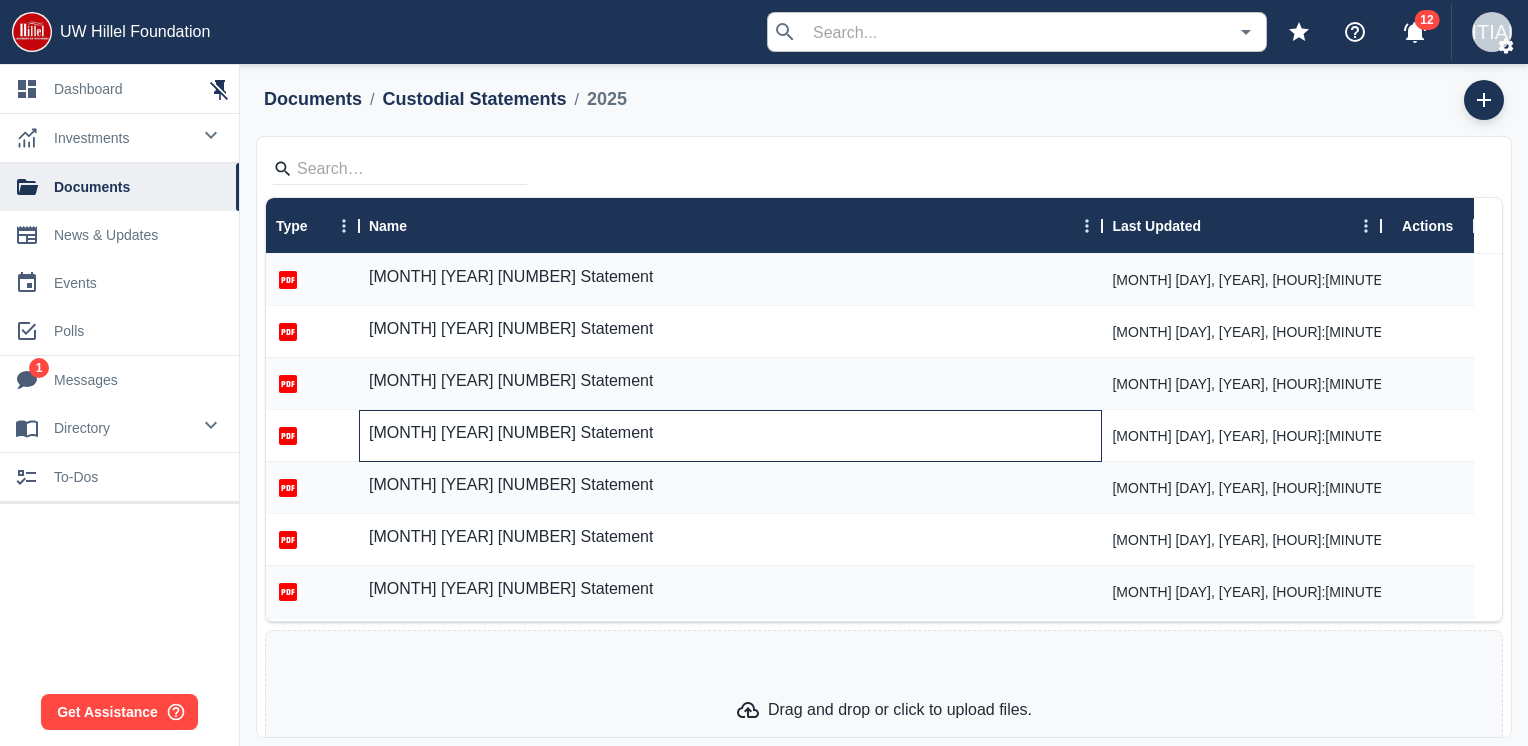 click on "[MONTH] [YEAR] [NUMBER] Statement" at bounding box center (511, 433) 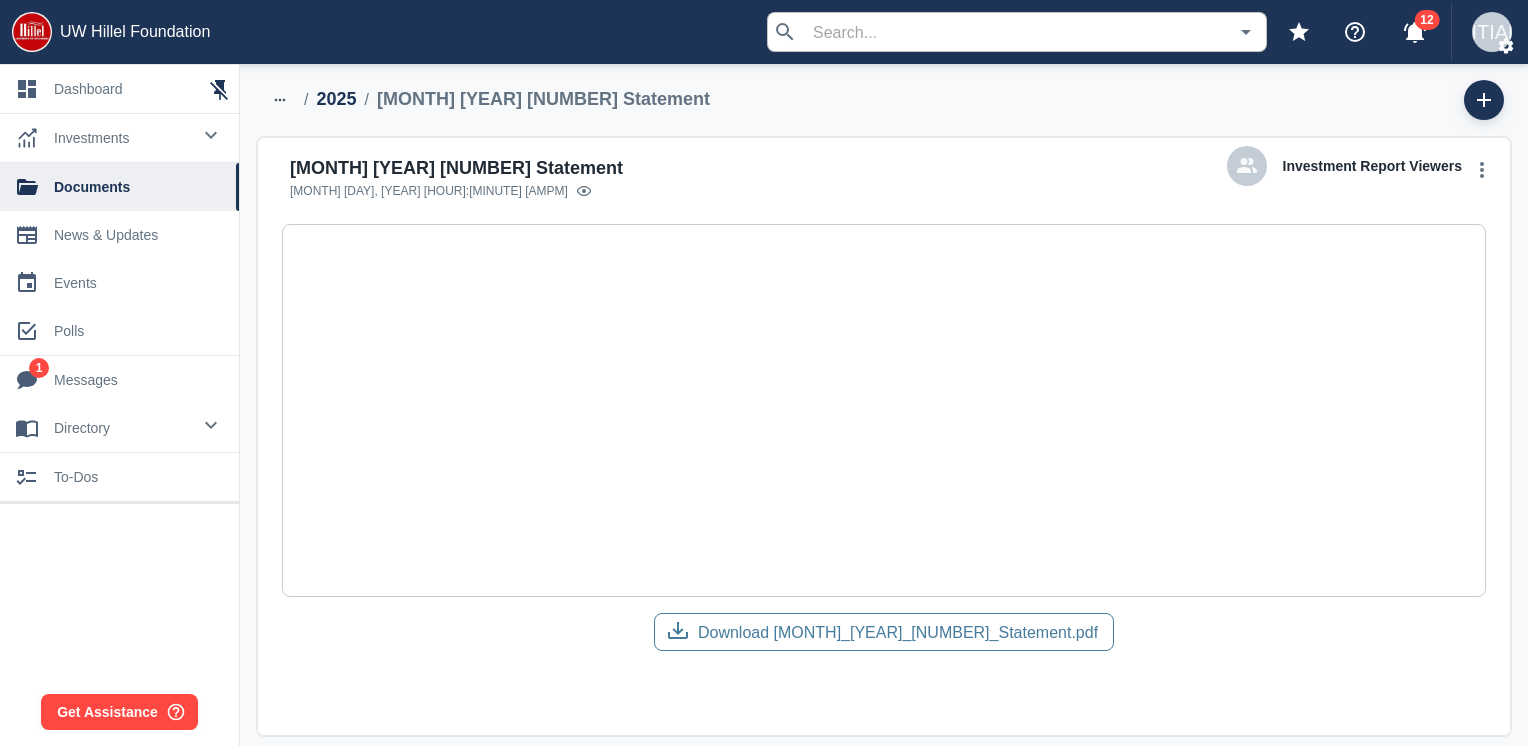 click on "Download [MONTH]_[YEAR]_[NUMBER]_Statement.pdf" at bounding box center [898, 632] 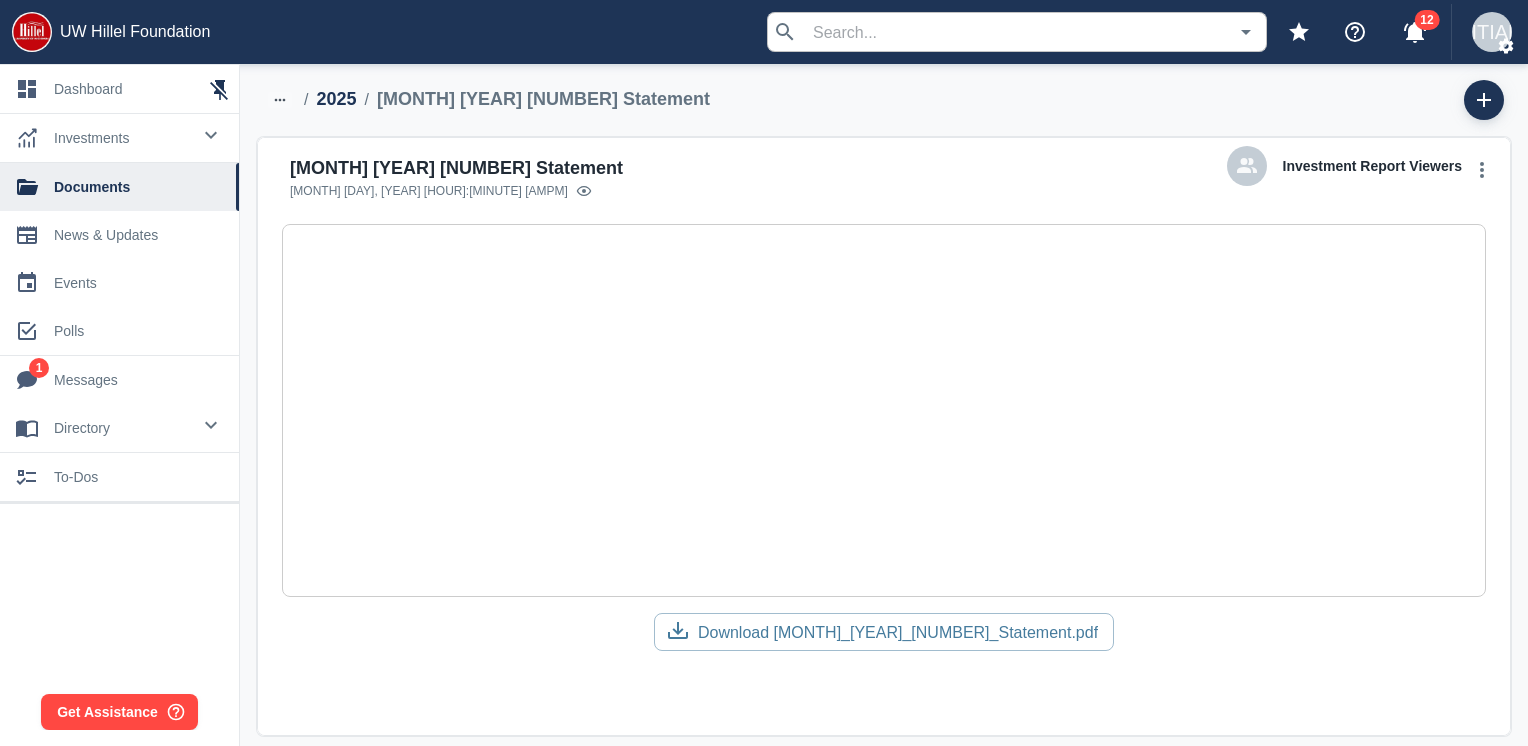 click on "2025" at bounding box center (336, 99) 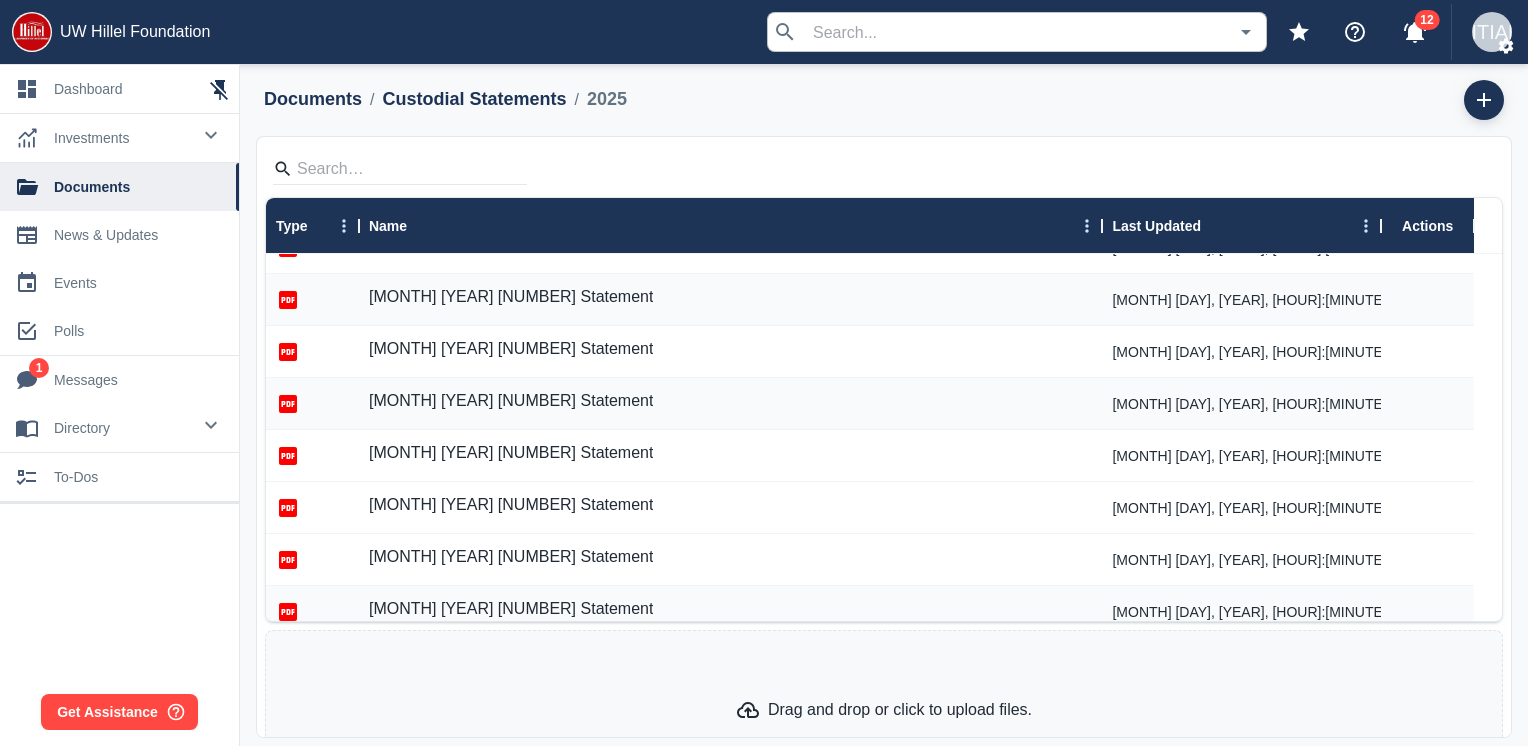 scroll, scrollTop: 600, scrollLeft: 0, axis: vertical 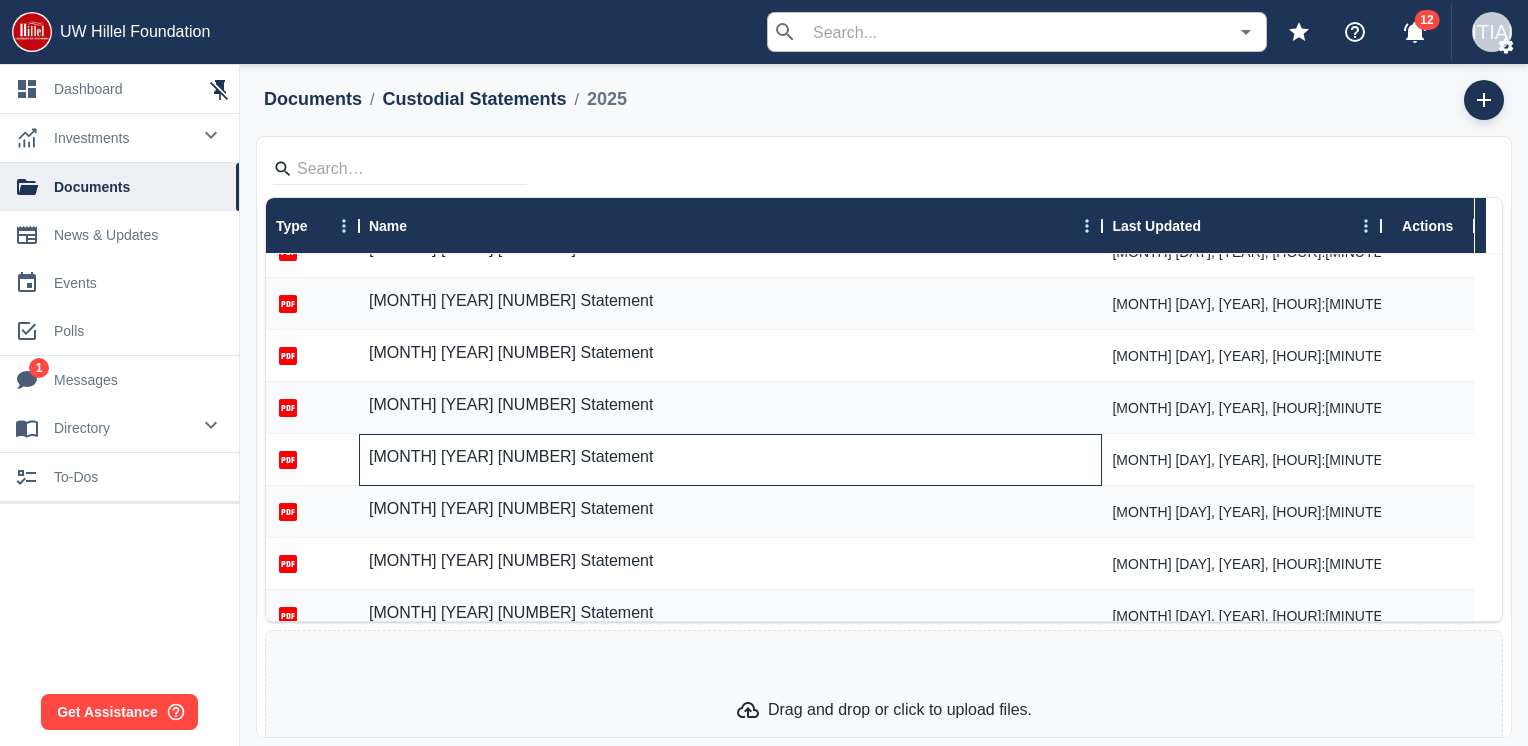 click on "[MONTH] [YEAR] [NUMBER] Statement" at bounding box center (511, 457) 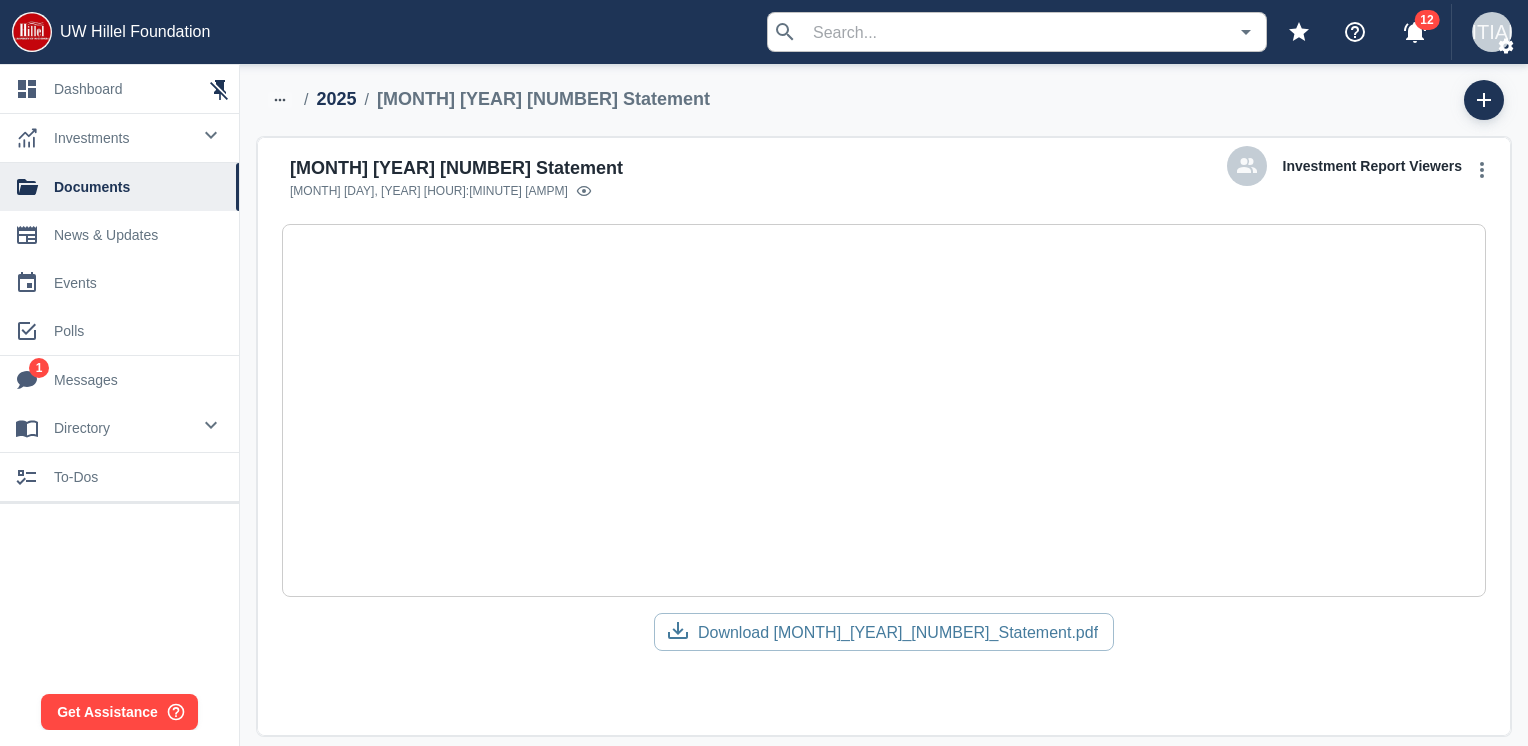 click on "2025" at bounding box center [336, 99] 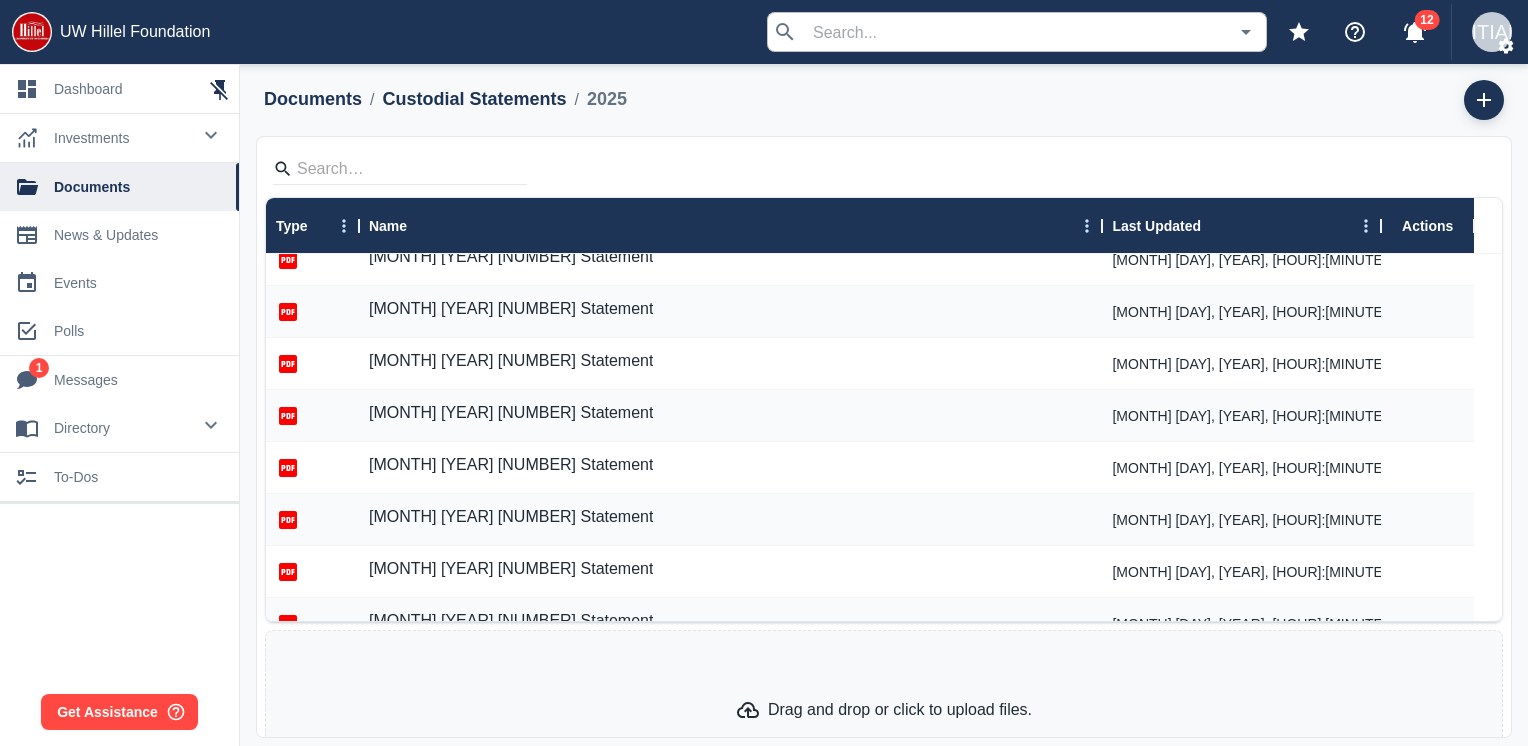 scroll, scrollTop: 896, scrollLeft: 0, axis: vertical 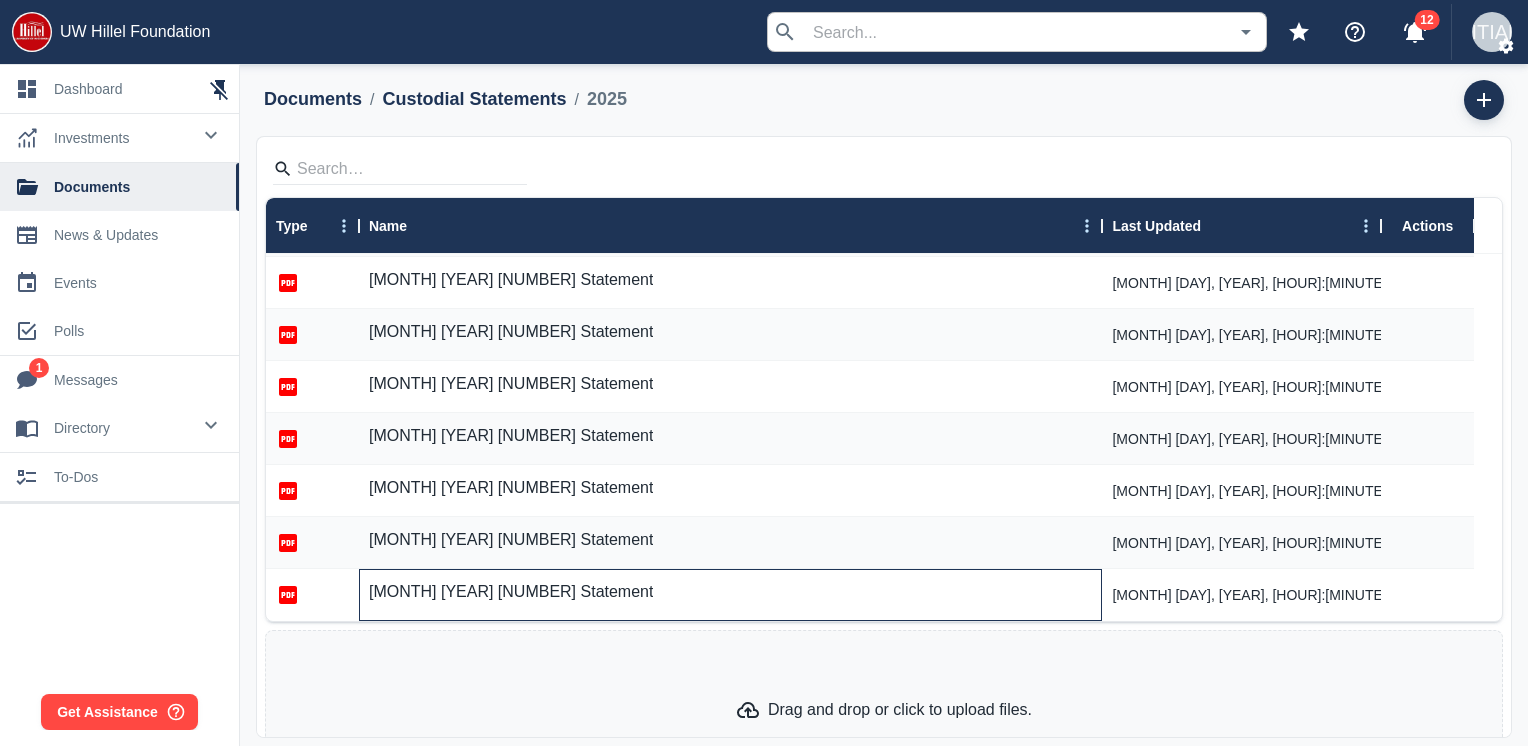 click on "[MONTH] [YEAR] [NUMBER] Statement" at bounding box center [511, 592] 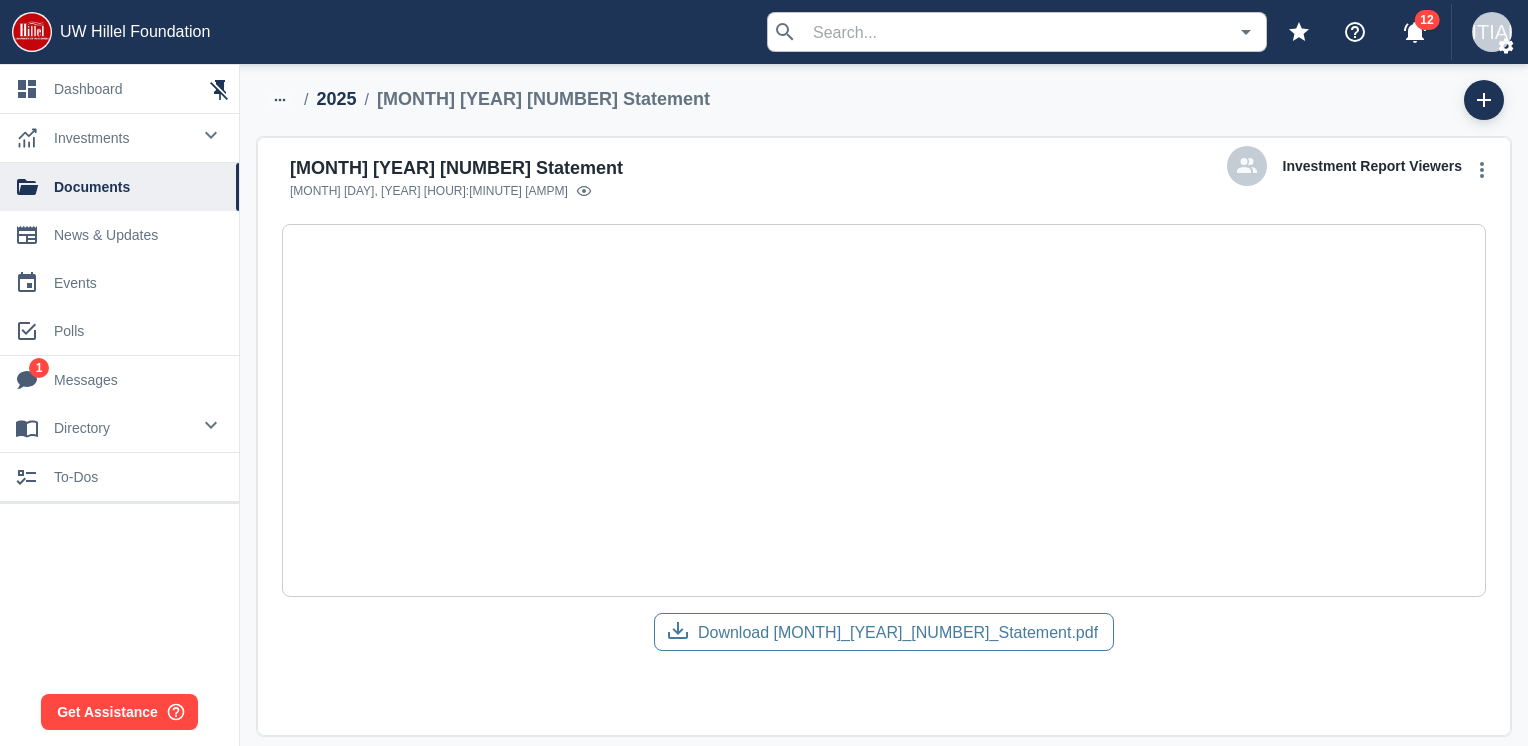 click on "Download [MONTH]_[YEAR]_[NUMBER]_Statement.pdf" at bounding box center [898, 632] 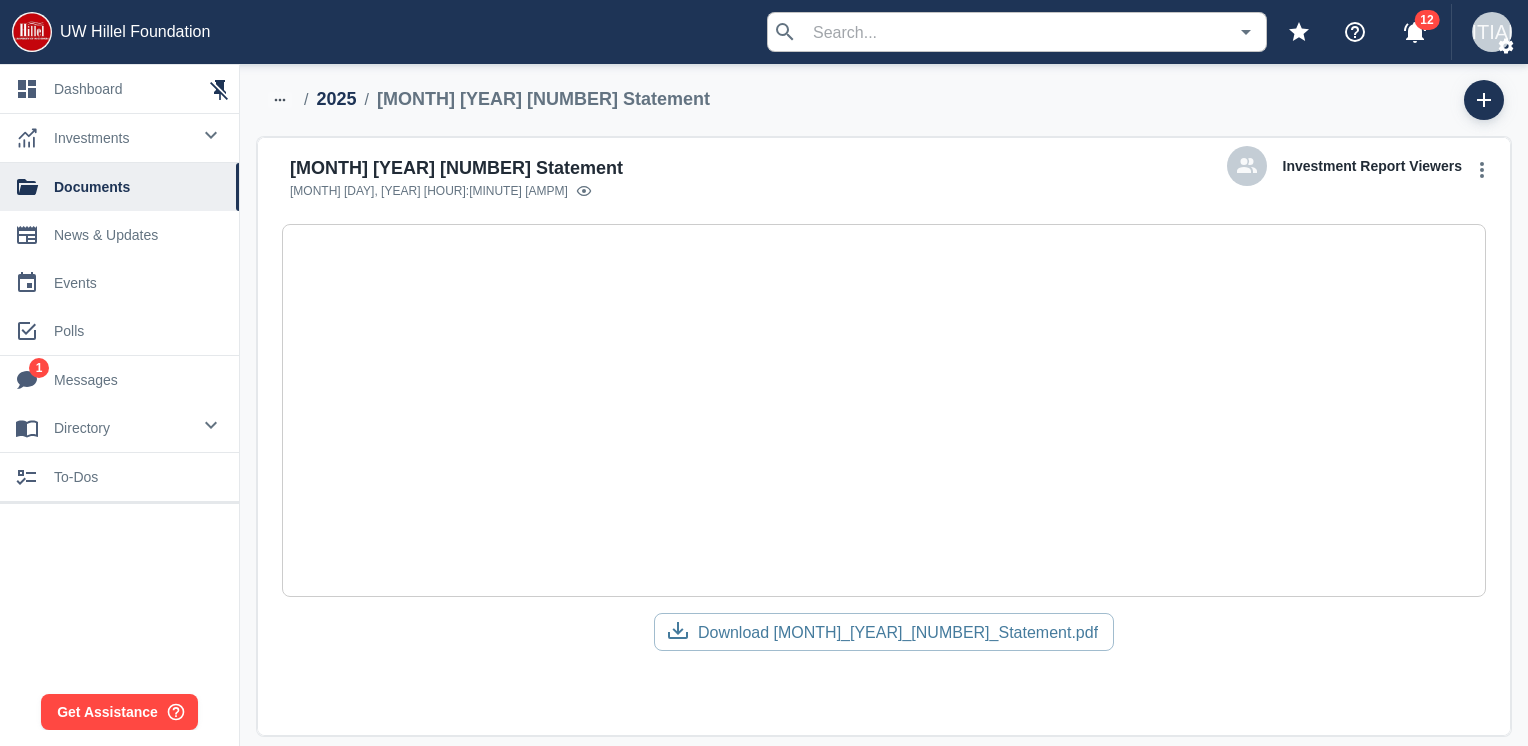 click on "2025" at bounding box center [336, 99] 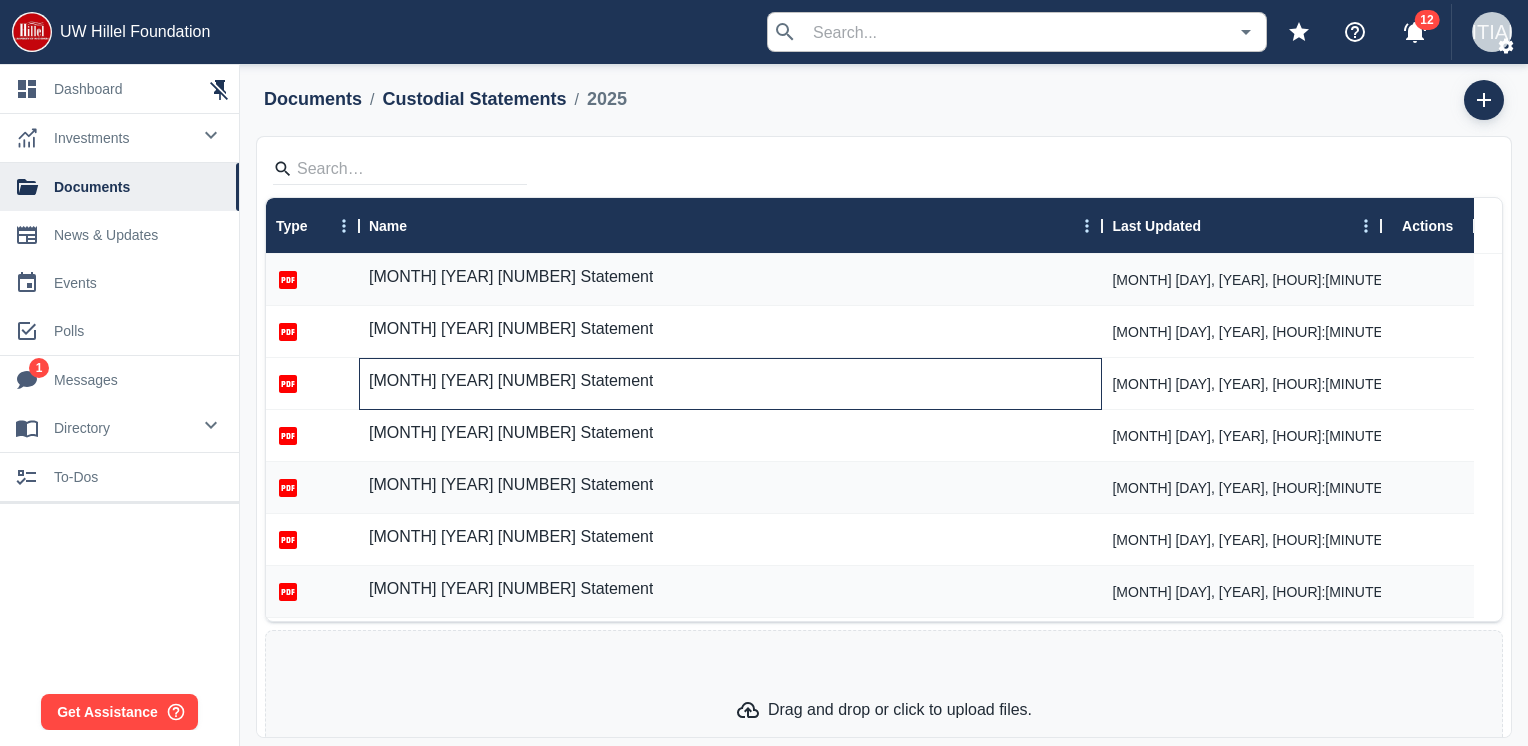 click on "[MONTH] [YEAR] [NUMBER] Statement" at bounding box center (731, 384) 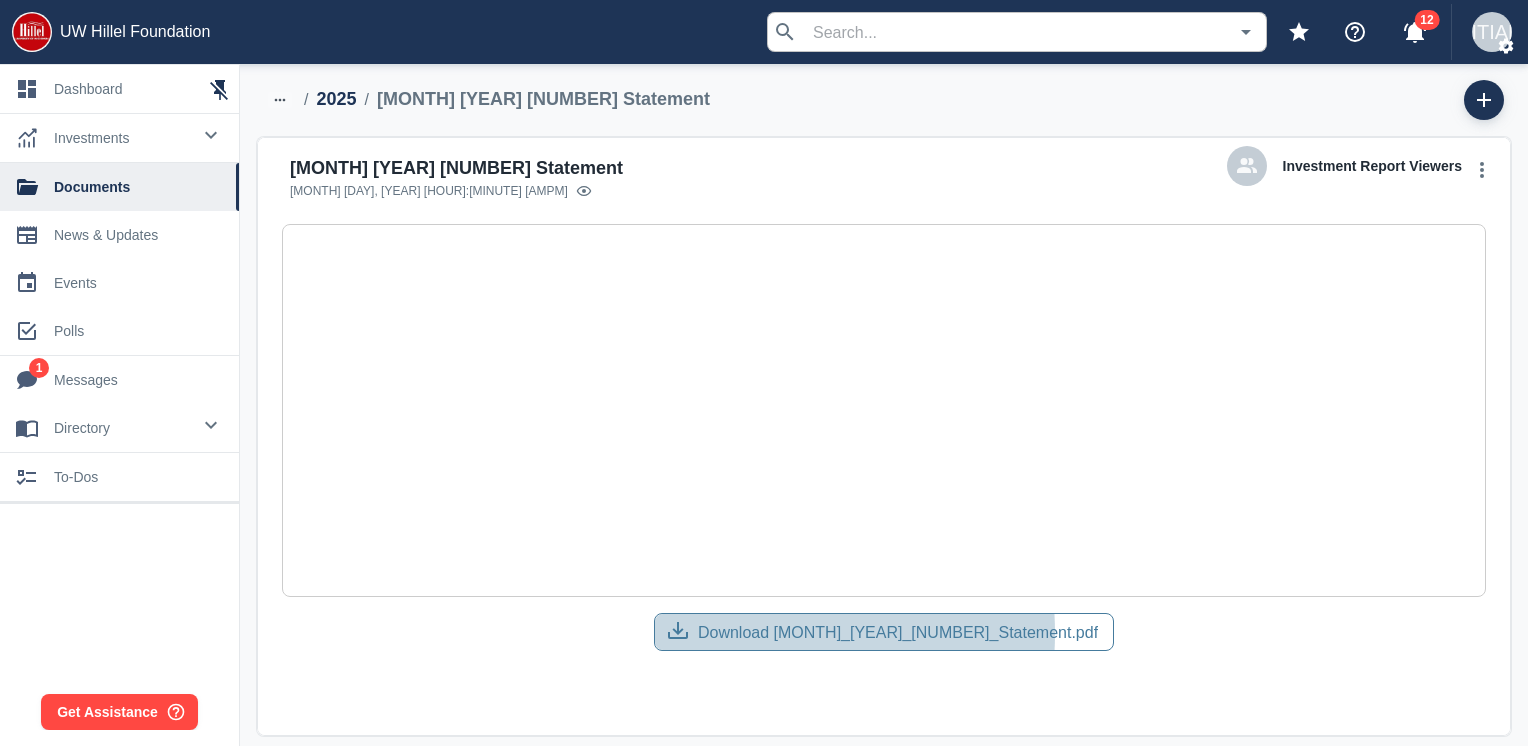 click on "Download [MONTH]_[YEAR]_[NUMBER]_Statement.pdf" at bounding box center (898, 632) 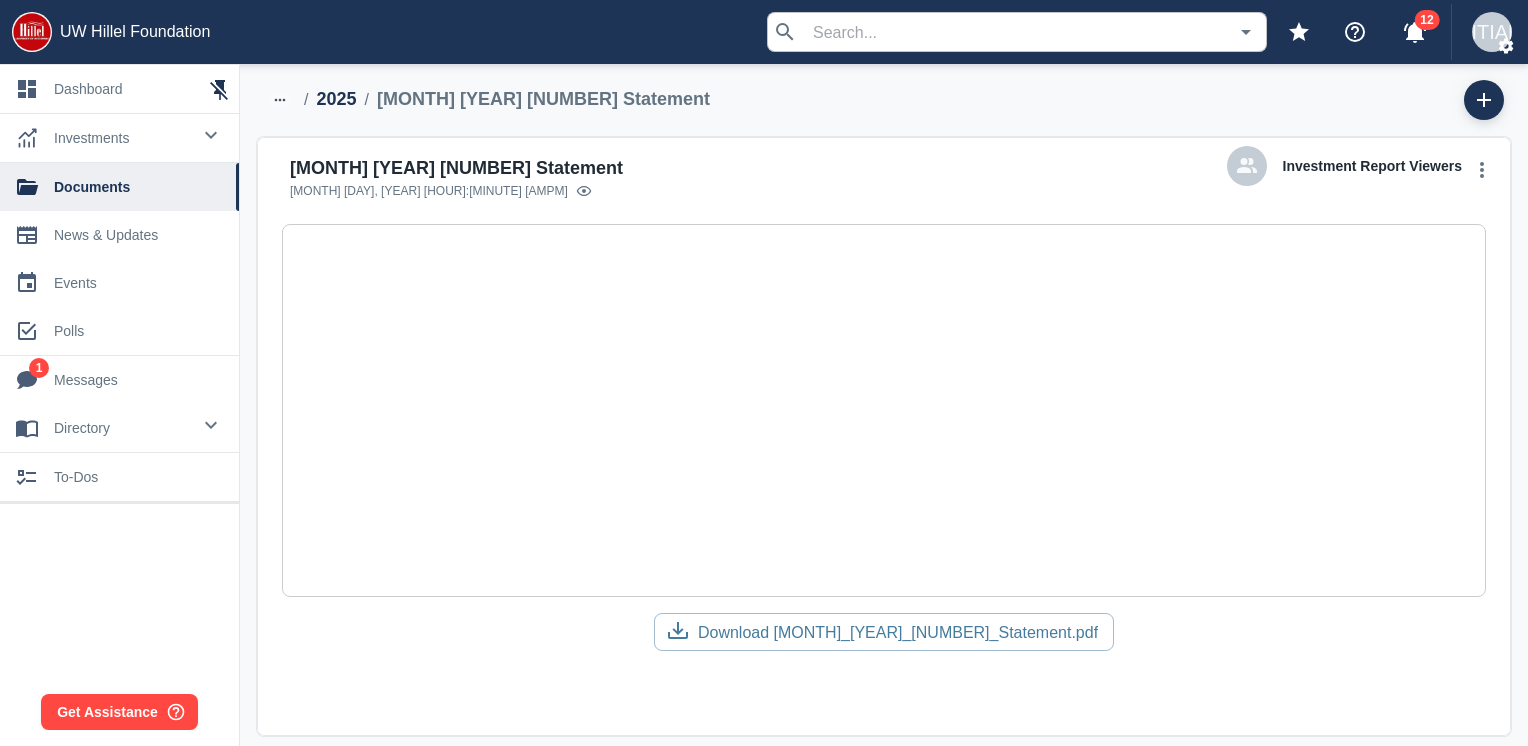 click on "2025" at bounding box center [336, 99] 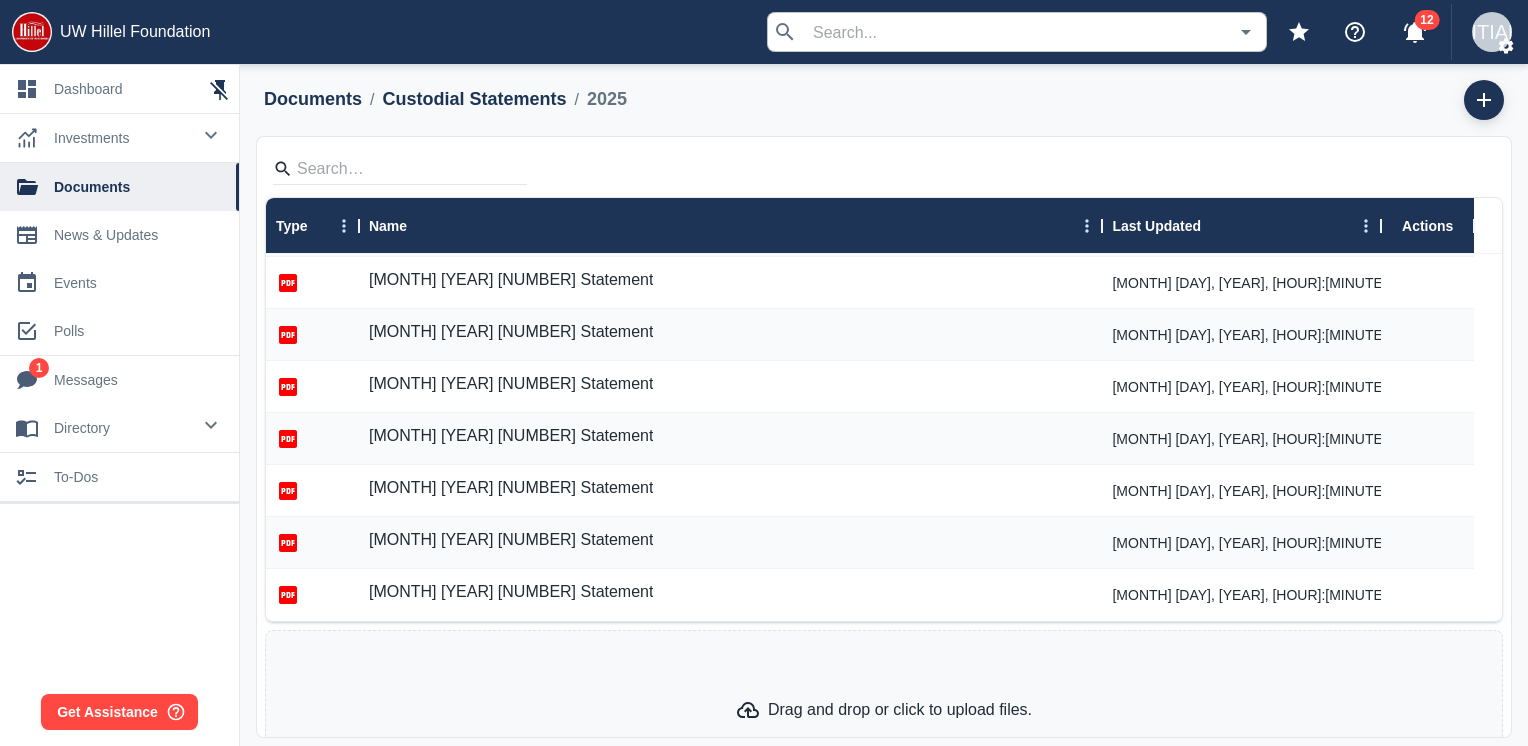 scroll, scrollTop: 896, scrollLeft: 0, axis: vertical 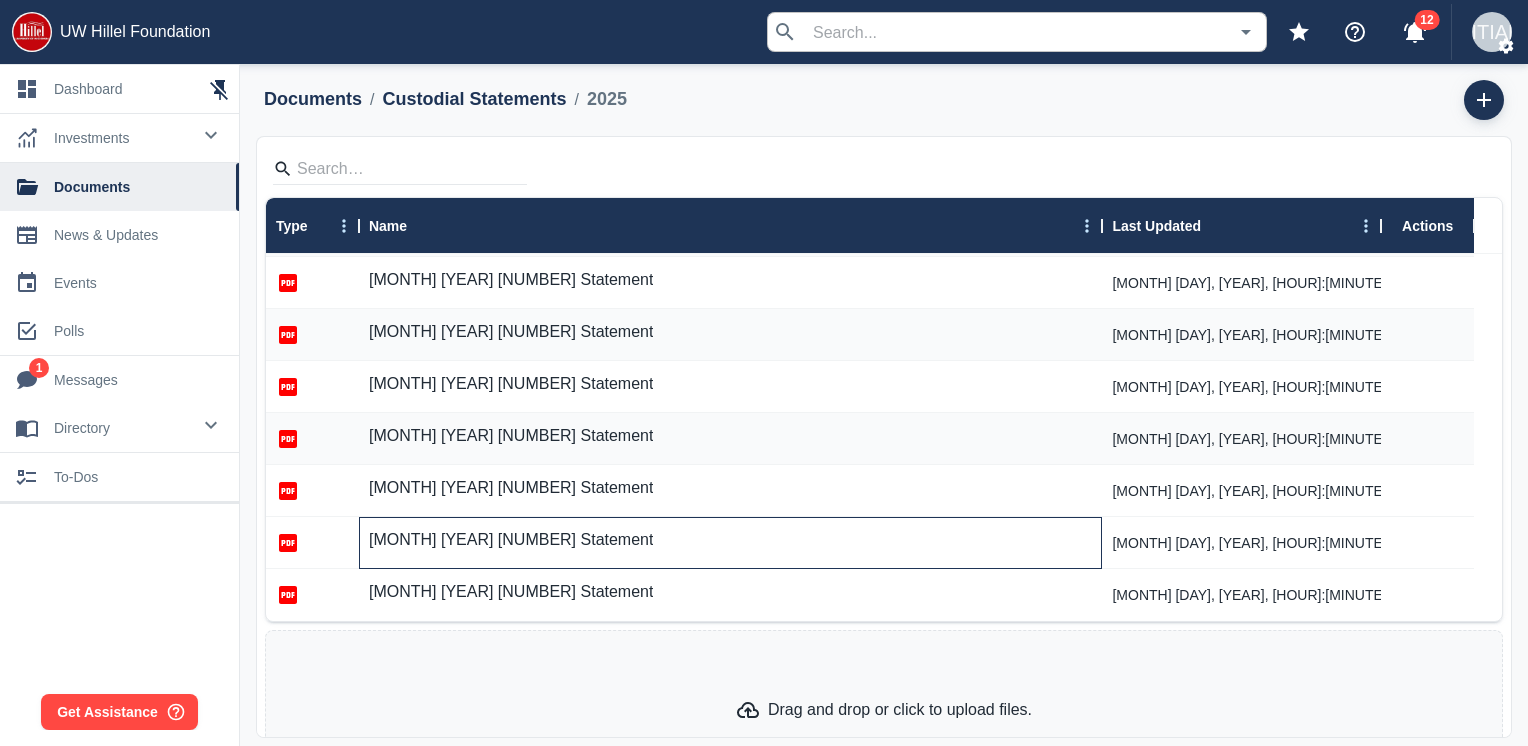 click on "[MONTH] [YEAR] [NUMBER] Statement" at bounding box center [511, 540] 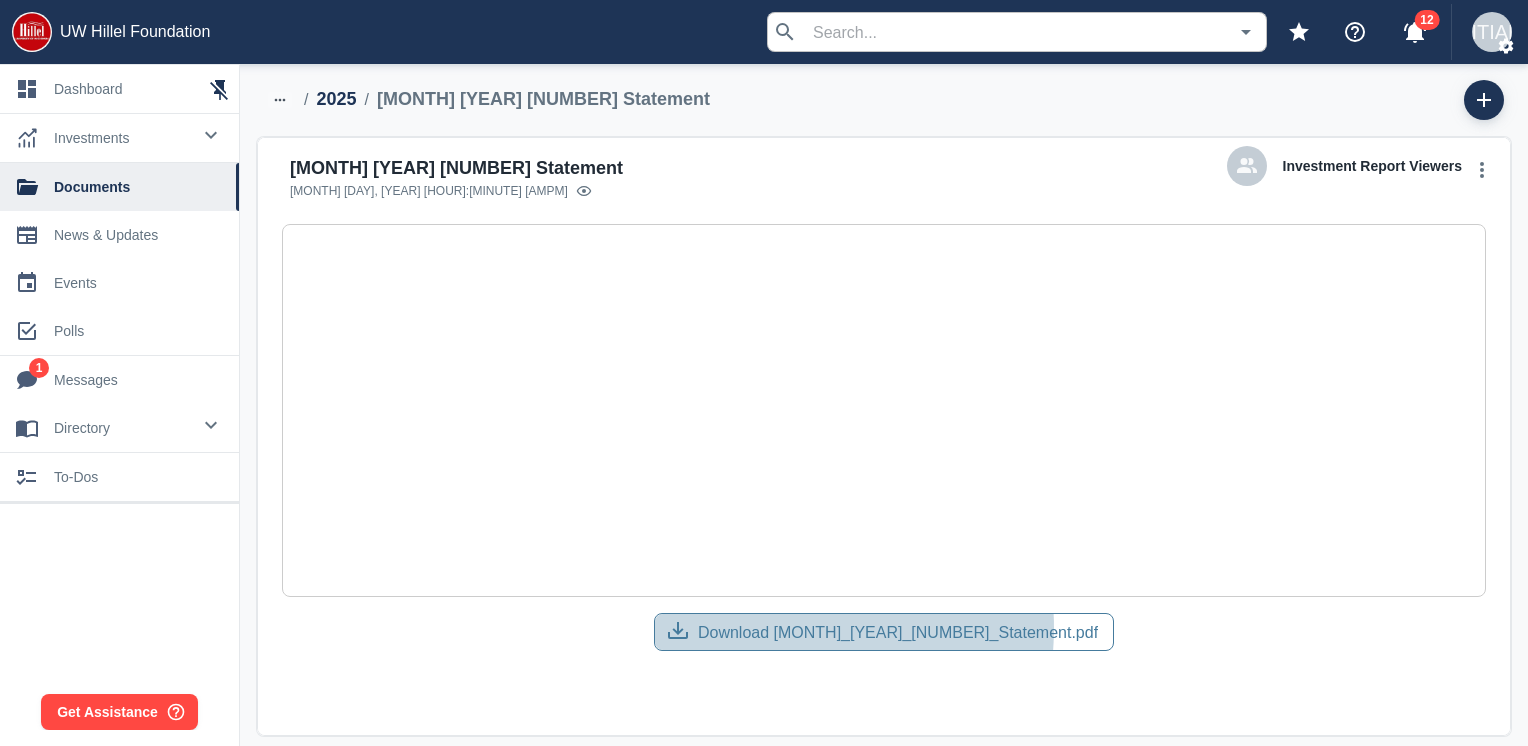 click on "Download [MONTH]_[YEAR]_[NUMBER]_Statement.pdf" at bounding box center (898, 632) 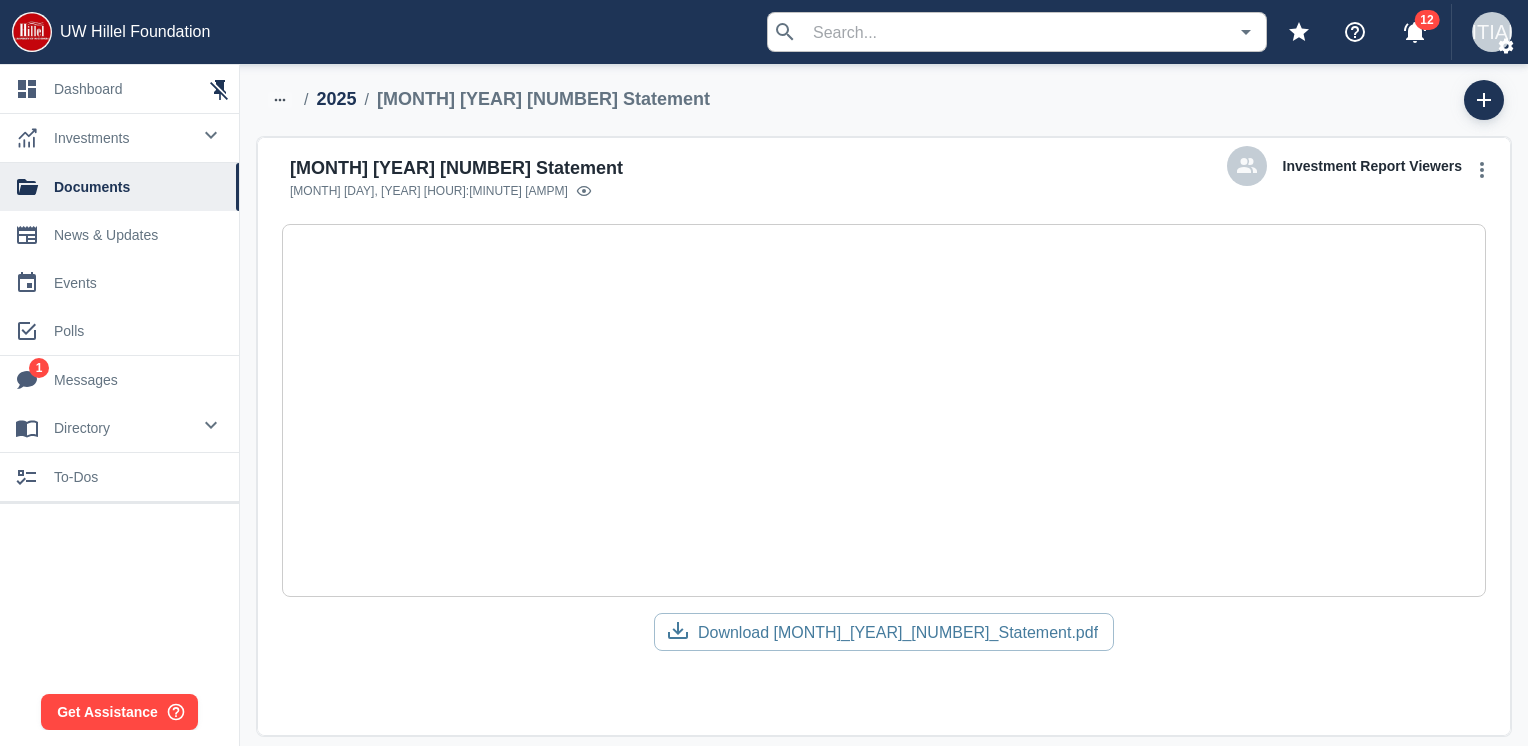 click on "2025" at bounding box center [336, 99] 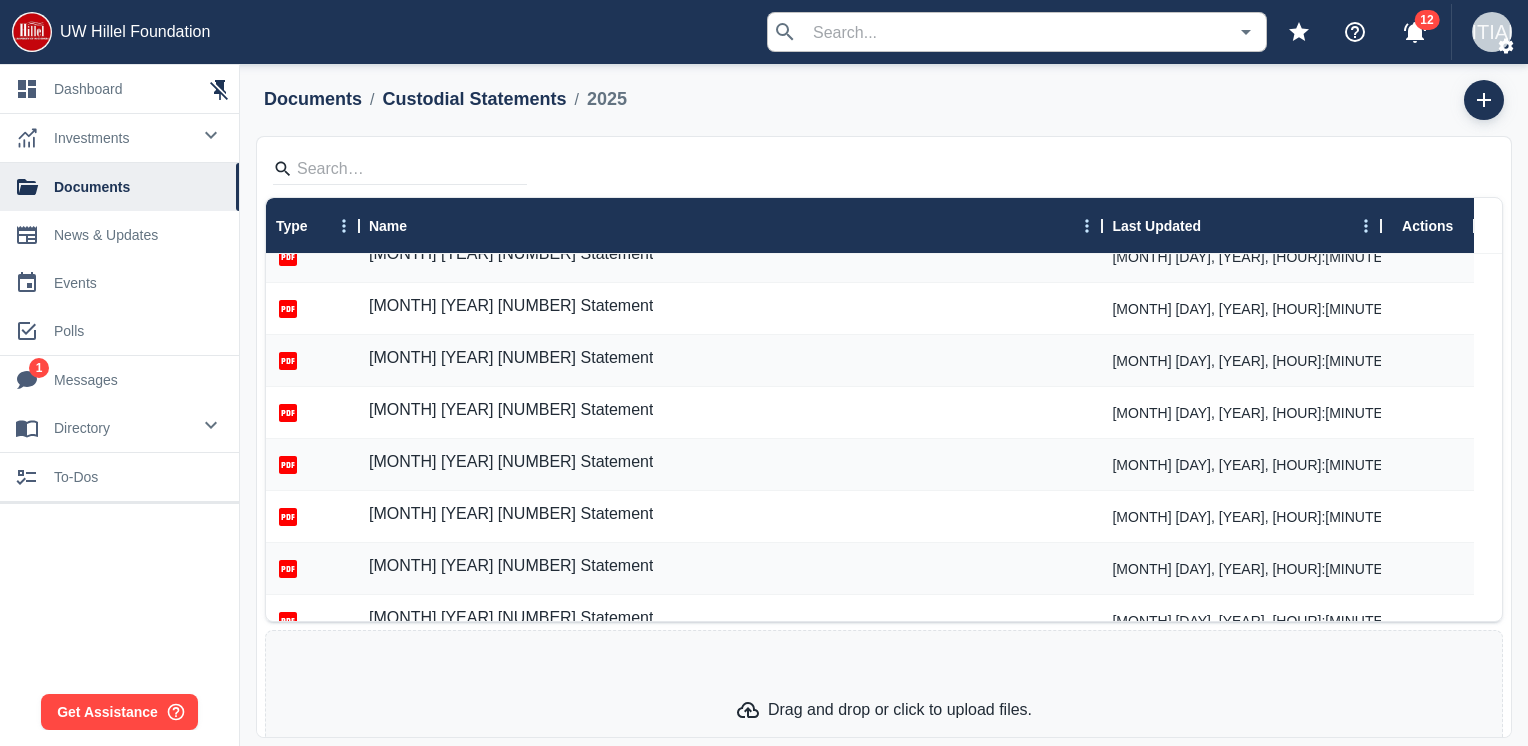 scroll, scrollTop: 896, scrollLeft: 0, axis: vertical 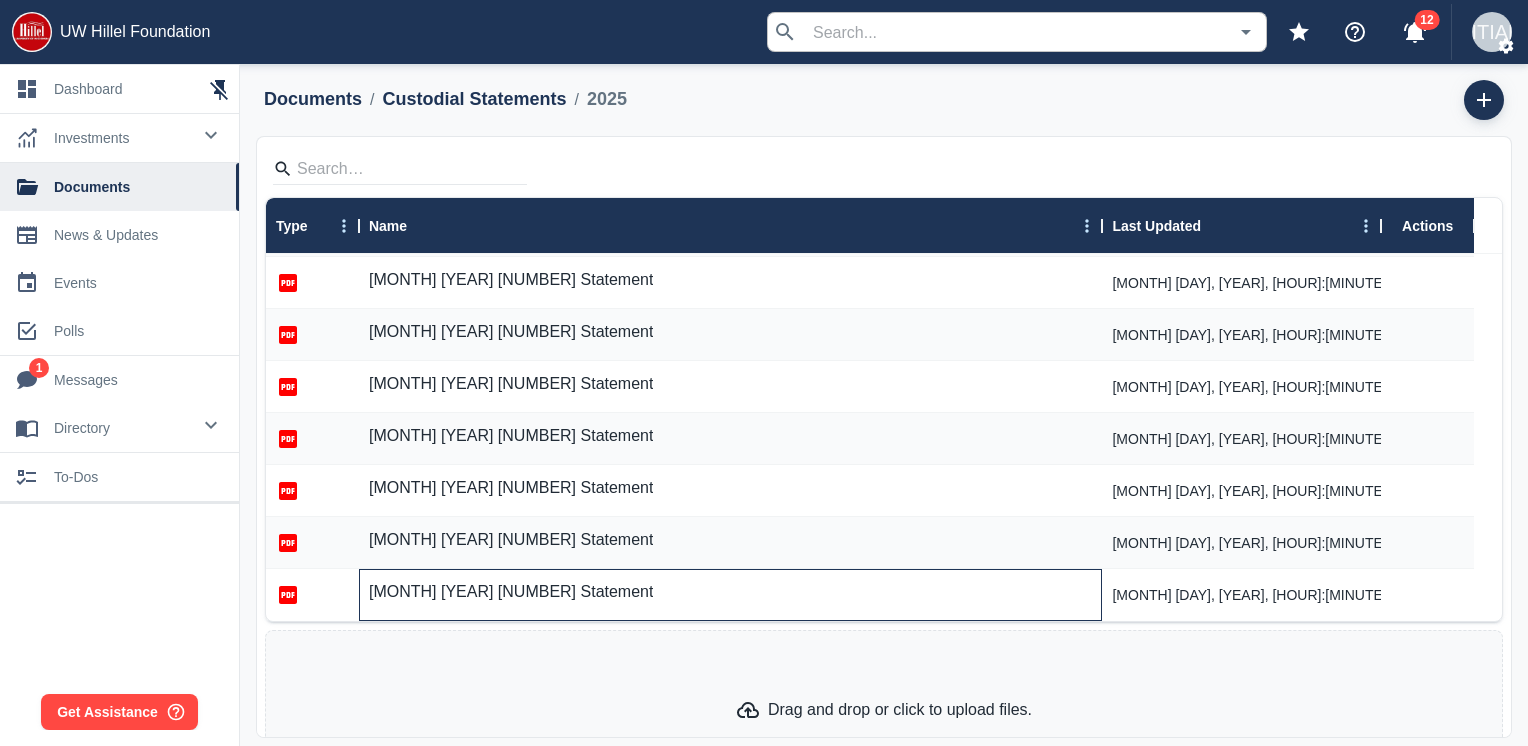click on "[MONTH] [YEAR] [NUMBER] Statement" at bounding box center (511, 592) 